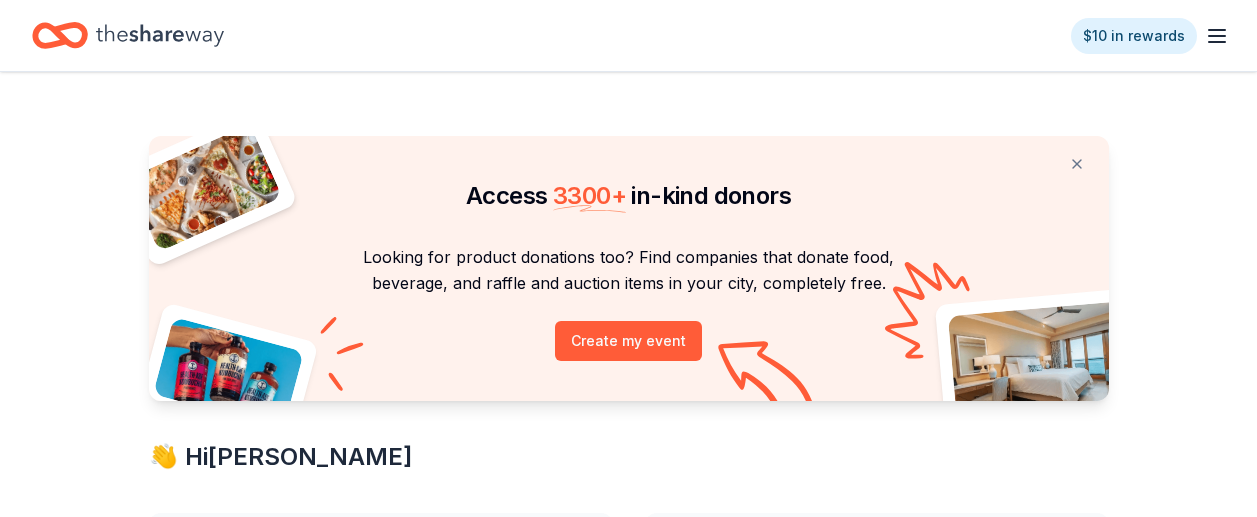 scroll, scrollTop: 0, scrollLeft: 0, axis: both 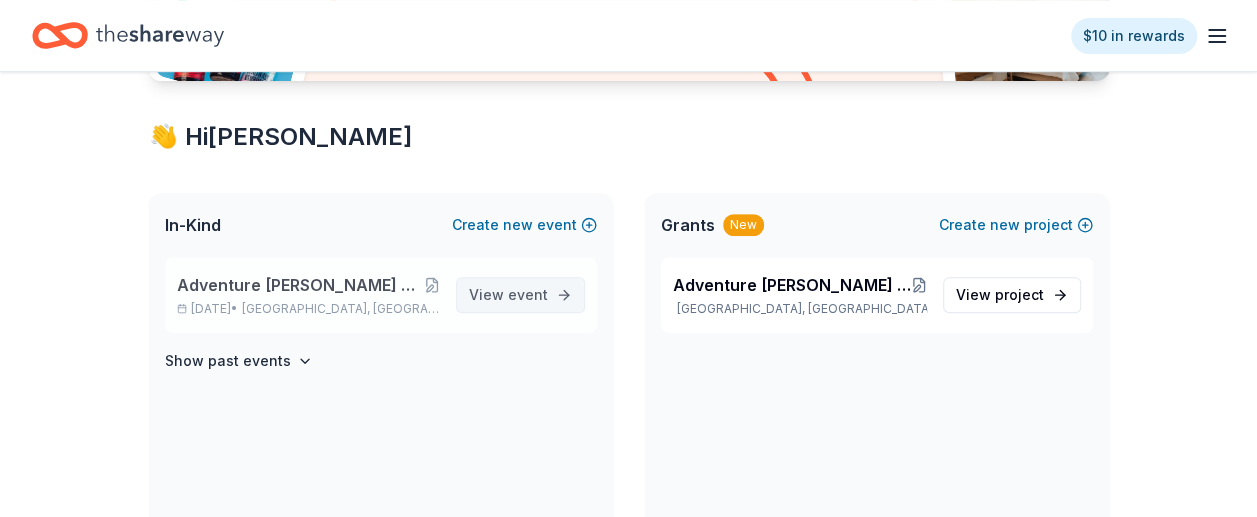 click on "event" at bounding box center [528, 294] 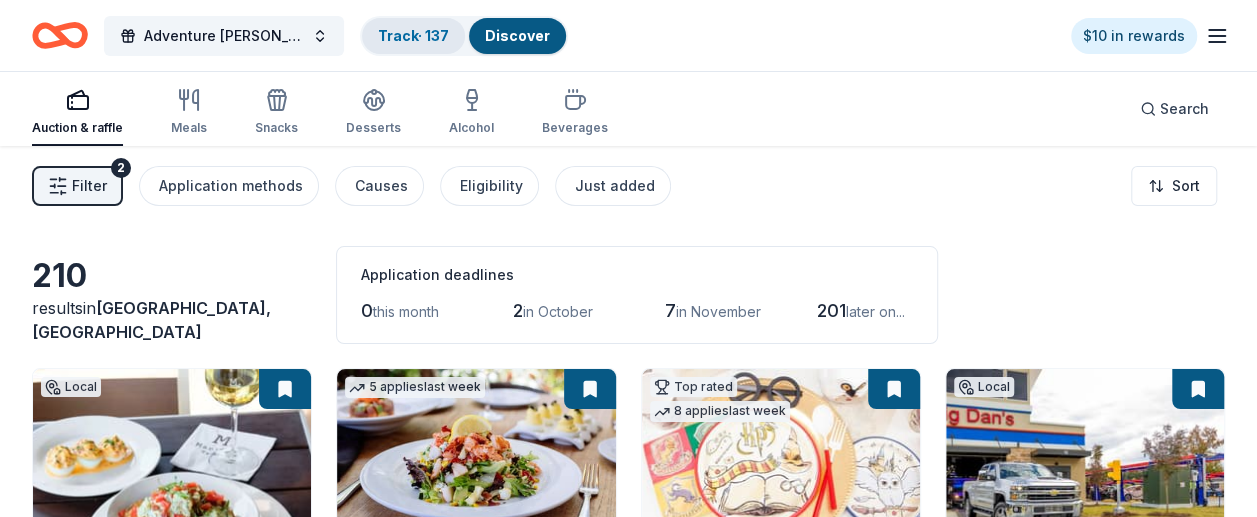 click on "Track  · 137" at bounding box center [413, 35] 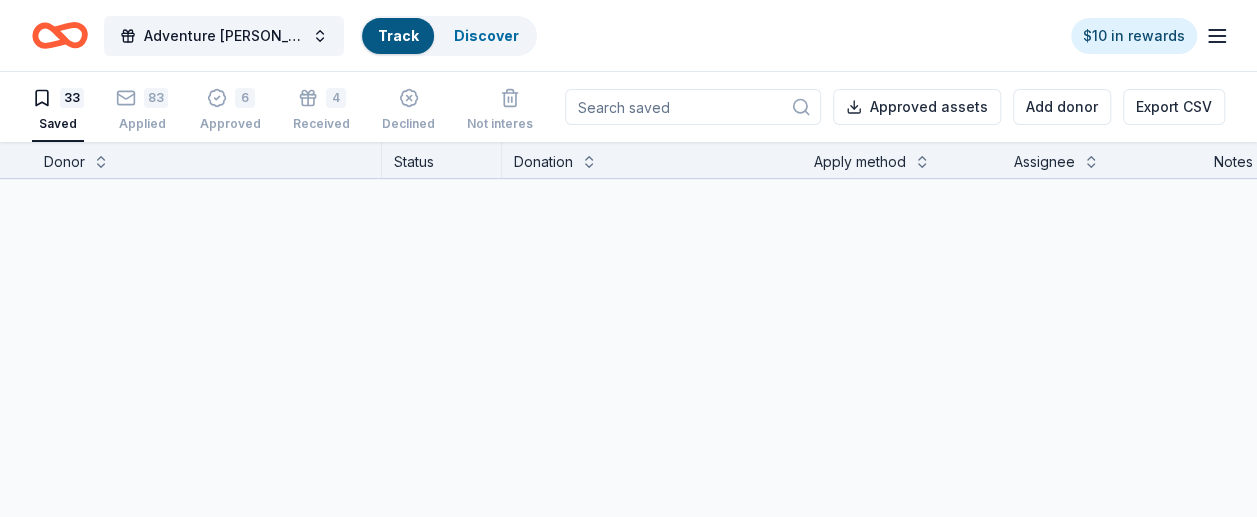 scroll, scrollTop: 0, scrollLeft: 0, axis: both 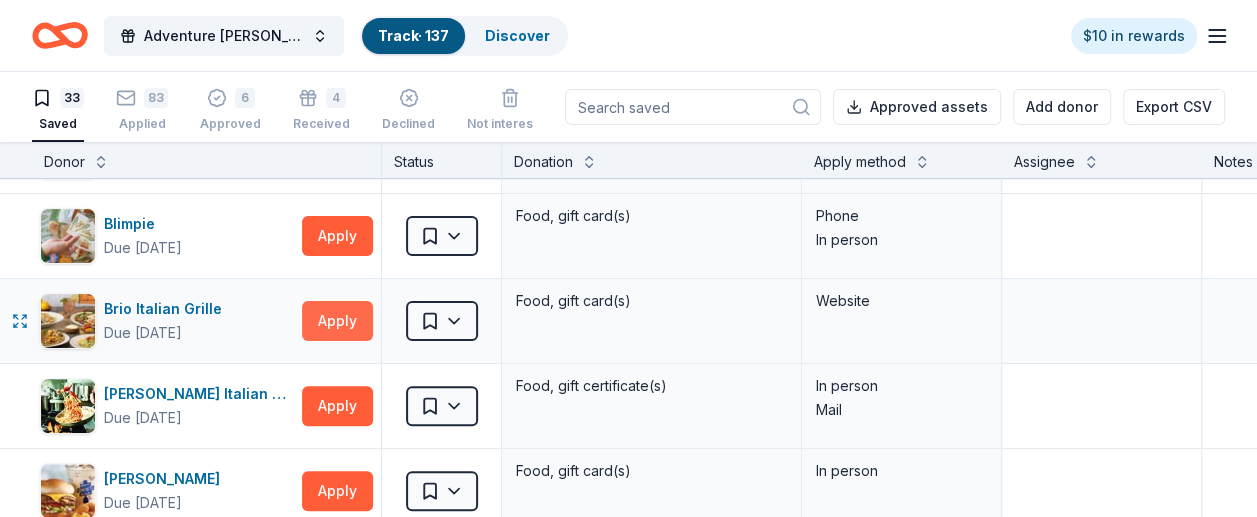 click on "Apply" at bounding box center [337, 321] 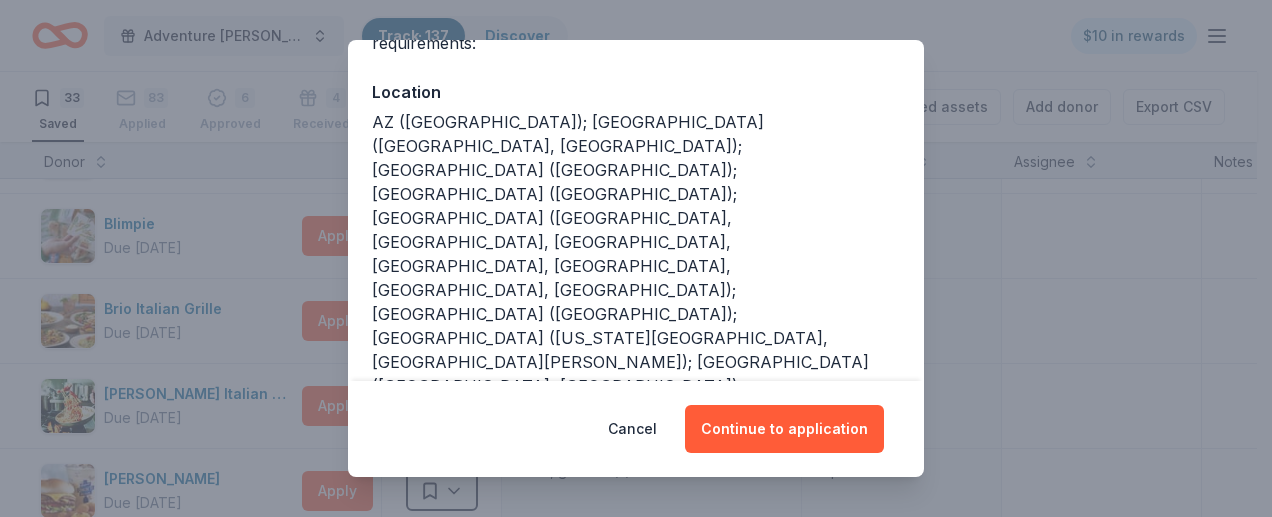 scroll, scrollTop: 204, scrollLeft: 0, axis: vertical 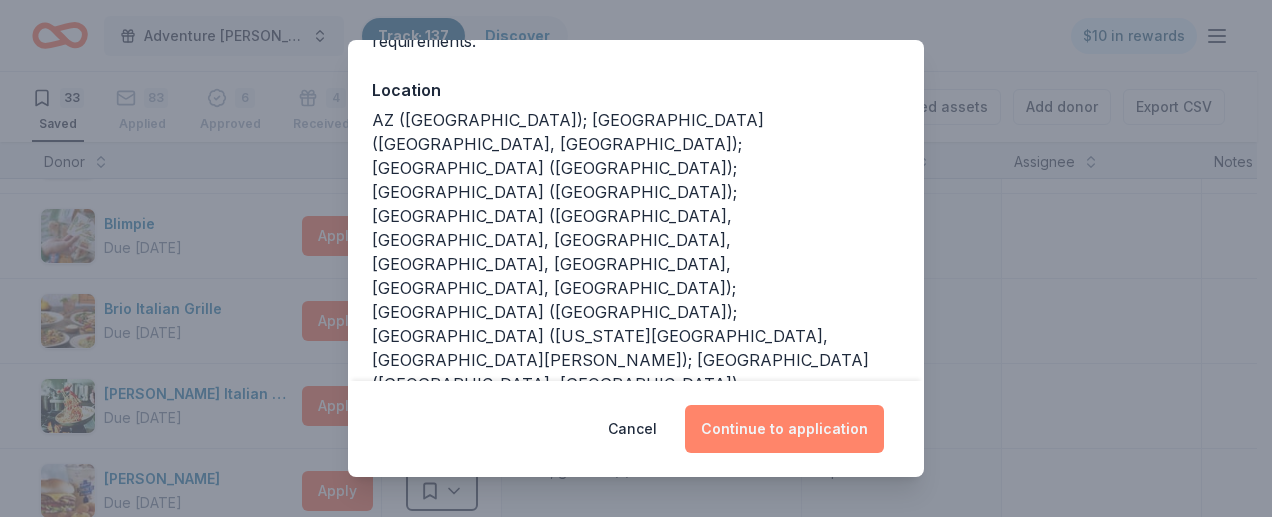 click on "Continue to application" at bounding box center [784, 429] 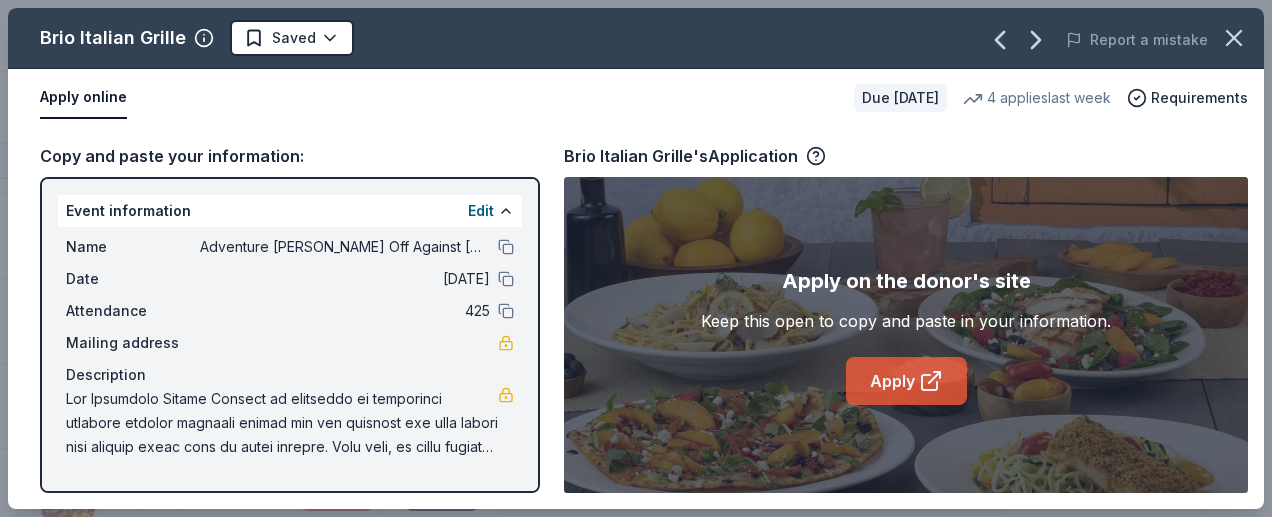 click on "Apply" at bounding box center (906, 381) 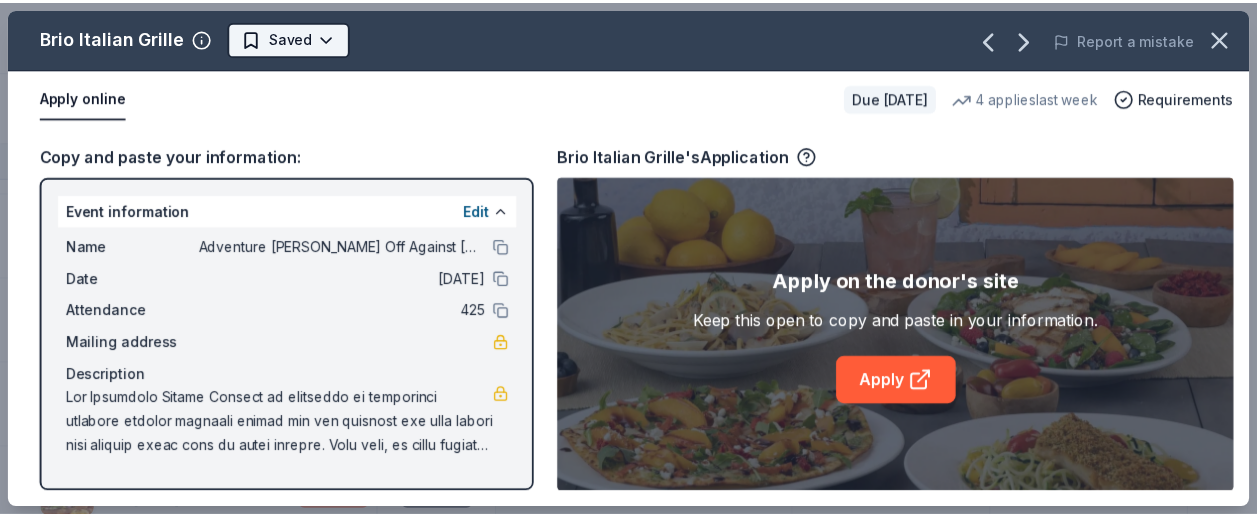 scroll, scrollTop: 0, scrollLeft: 0, axis: both 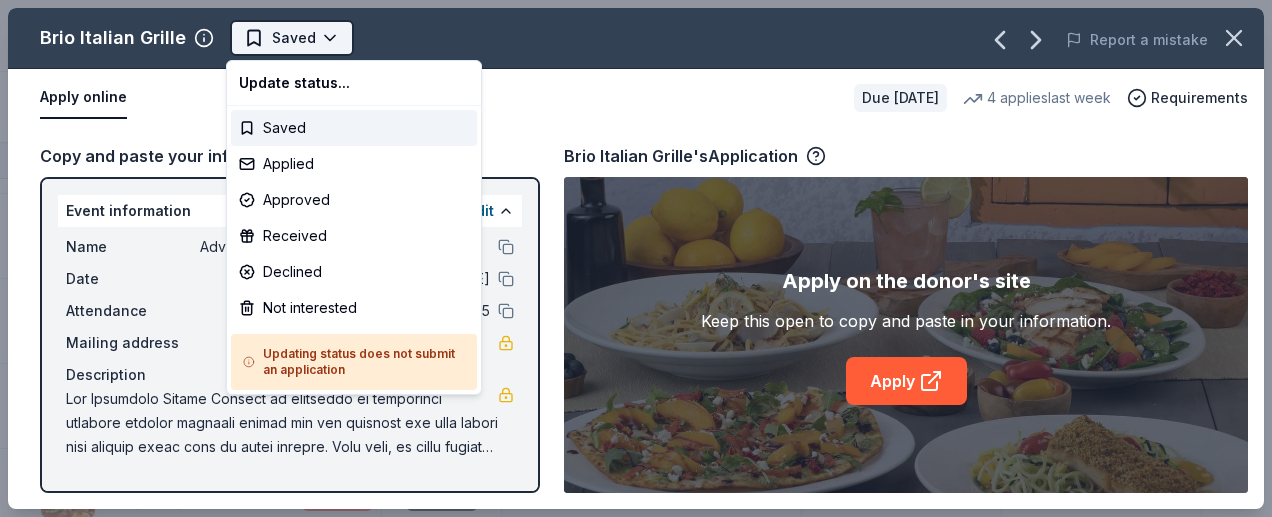 click on "Adventure [PERSON_NAME] Off Against [MEDICAL_DATA]-Fairways For Fighters Track  · 137 Discover $10 in rewards 33 Saved 83 Applied 6 Approved 4 Received Declined Not interested  Approved assets Add donor Export CSV Donor Status Donation Apply method Assignee Notes Adidas Due [DATE] Apply Saved Sporting goods, gift card(s) Mail BJ's Wholesale Club Due [DATE] Apply Saved Gift card(s) Email BlenderBottle Due [DATE] Apply Saved BlenderBottle products, monetary donation Website Blimpie Due [DATE] Apply Saved Food, gift card(s) Phone In person Brio Italian Grille Due [DATE] Apply Saved Food, gift card(s) Website Carrabba's Italian Grill Due [DATE] Apply Saved Food, gift certificate(s) In person Mail [PERSON_NAME]  Due [DATE] Apply Saved Food, gift card(s) In person Cumberland Farms Due [DATE] Apply Saved Gift card(s), snack products, food, drink products Email Phone Duck Donuts Due [DATE] Apply Saved Donuts, gift certificate(s) Phone In person [PERSON_NAME] Due [DATE] Apply   4" at bounding box center (636, 258) 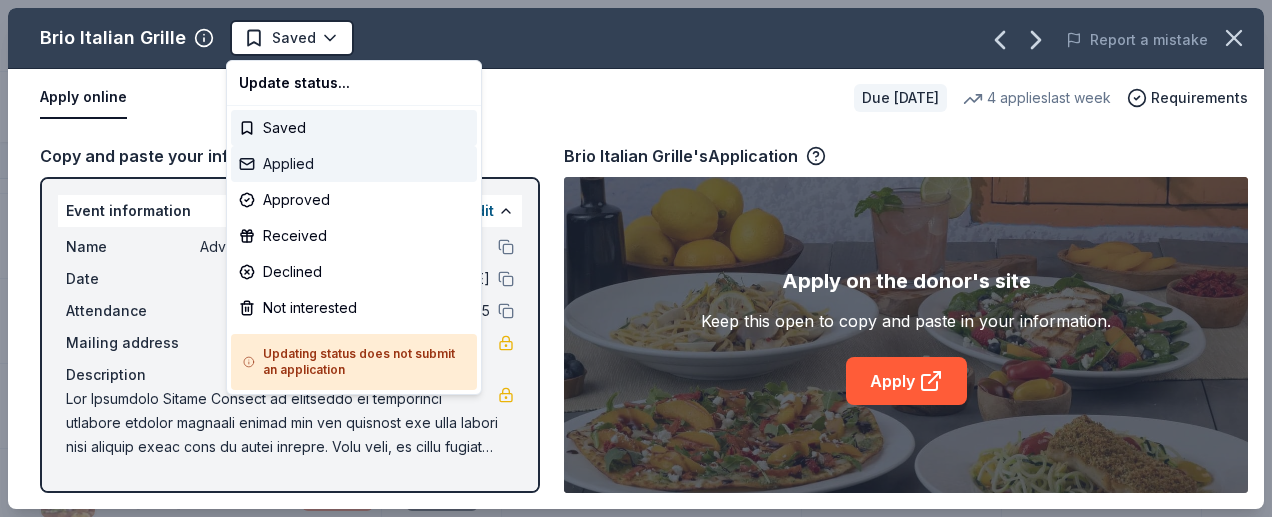 click on "Applied" at bounding box center (354, 164) 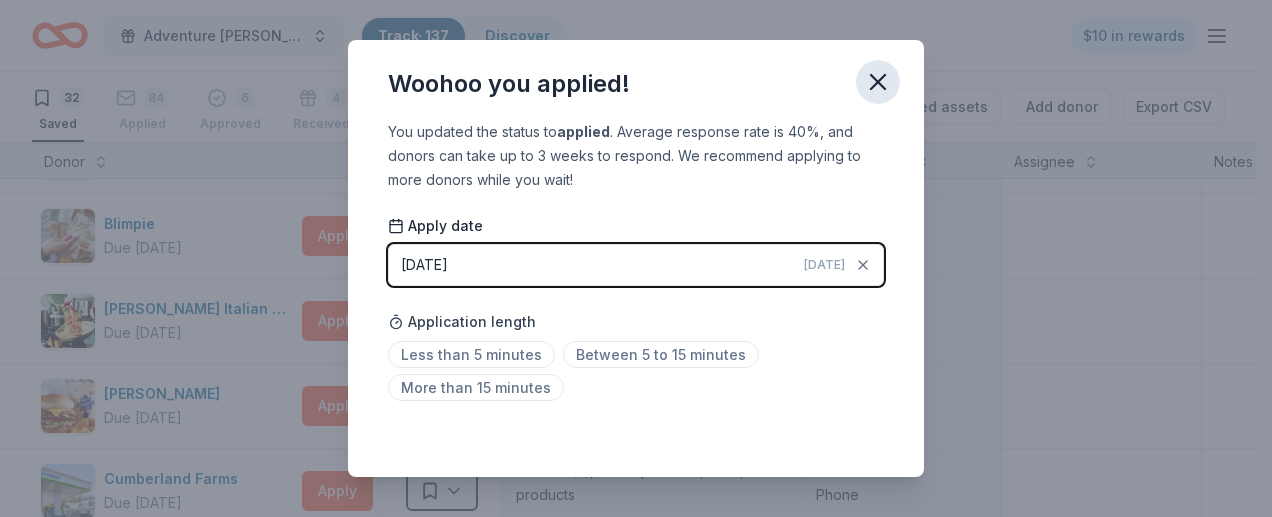 click 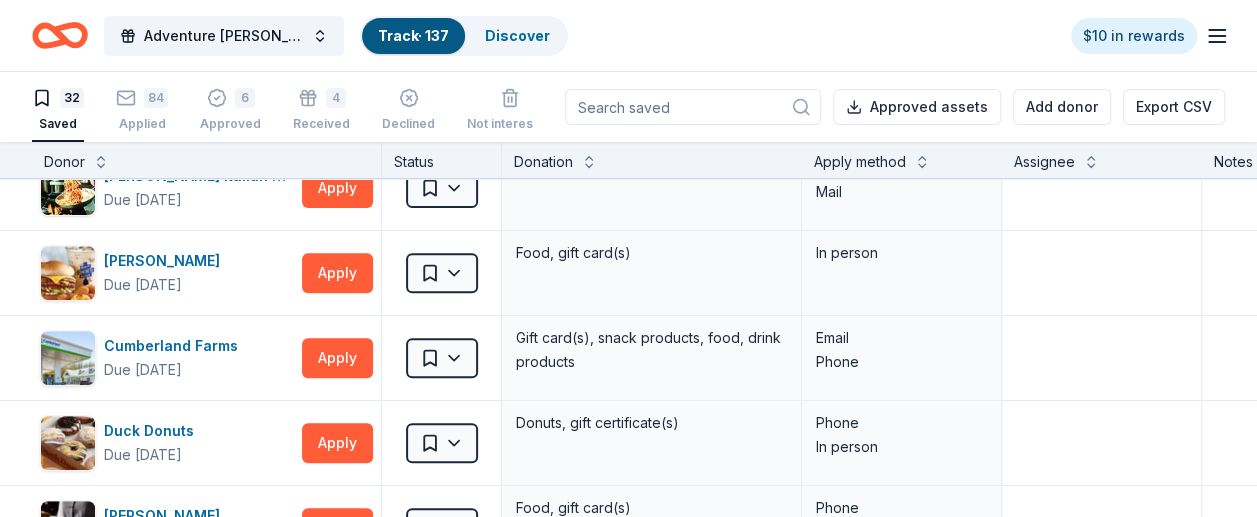 scroll, scrollTop: 400, scrollLeft: 0, axis: vertical 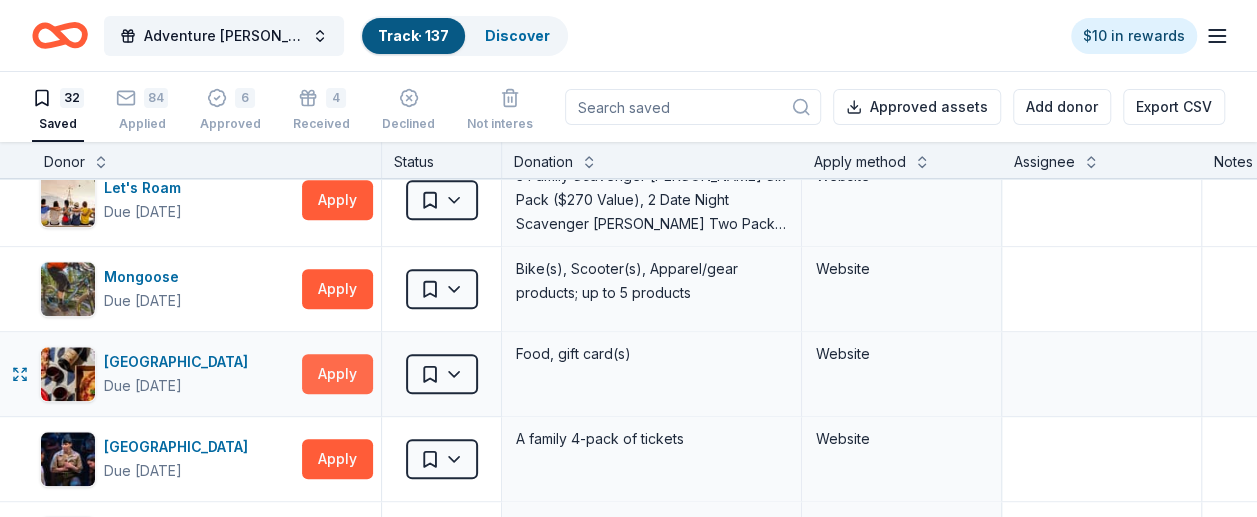 click on "Apply" at bounding box center (337, 374) 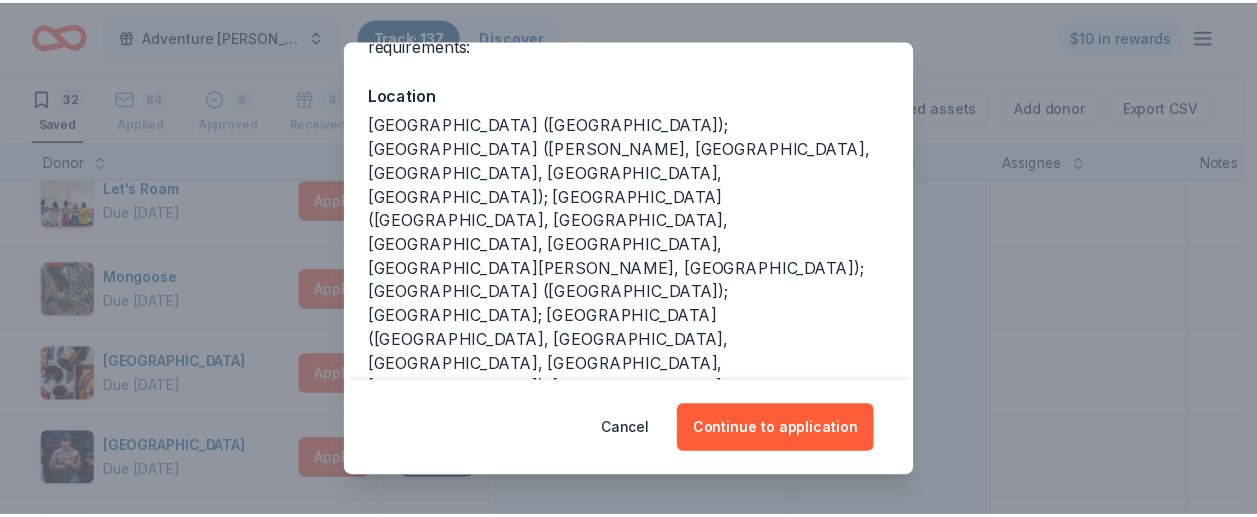 scroll, scrollTop: 204, scrollLeft: 0, axis: vertical 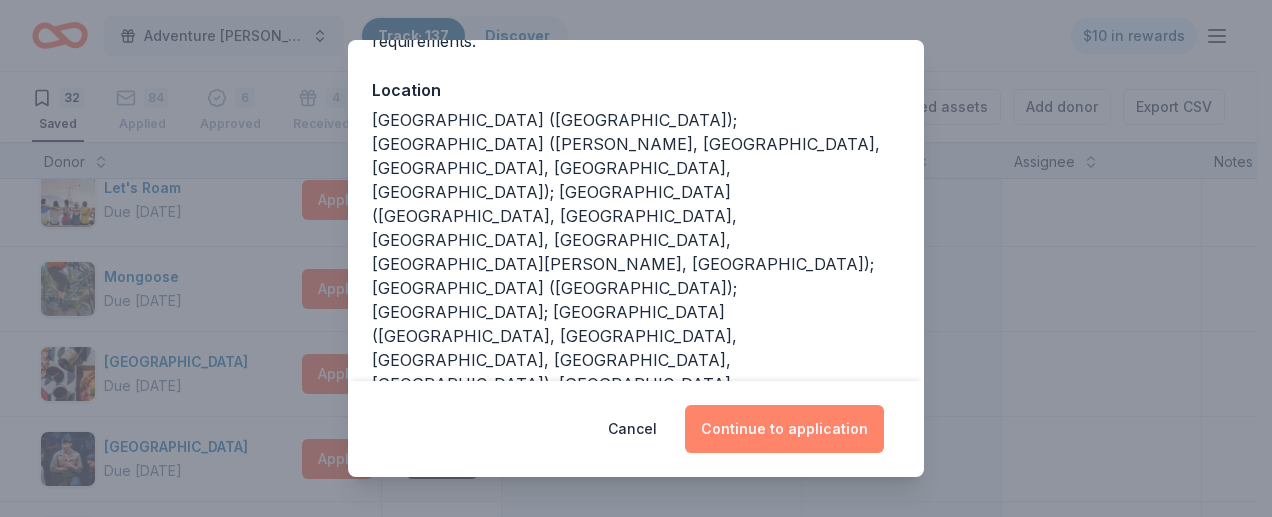 click on "Continue to application" at bounding box center [784, 429] 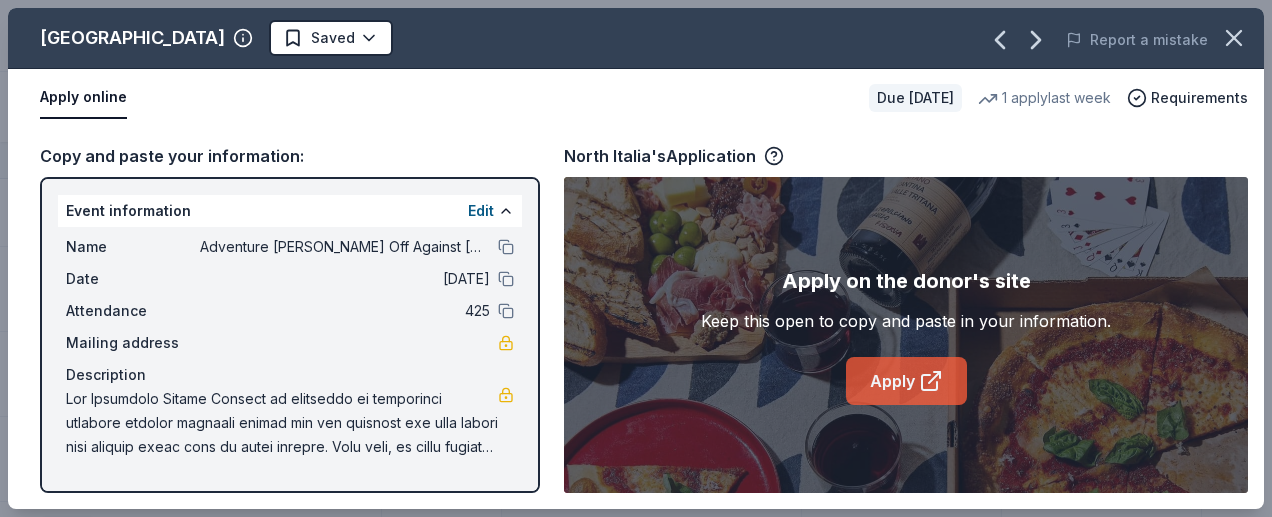 click on "Apply" at bounding box center [906, 381] 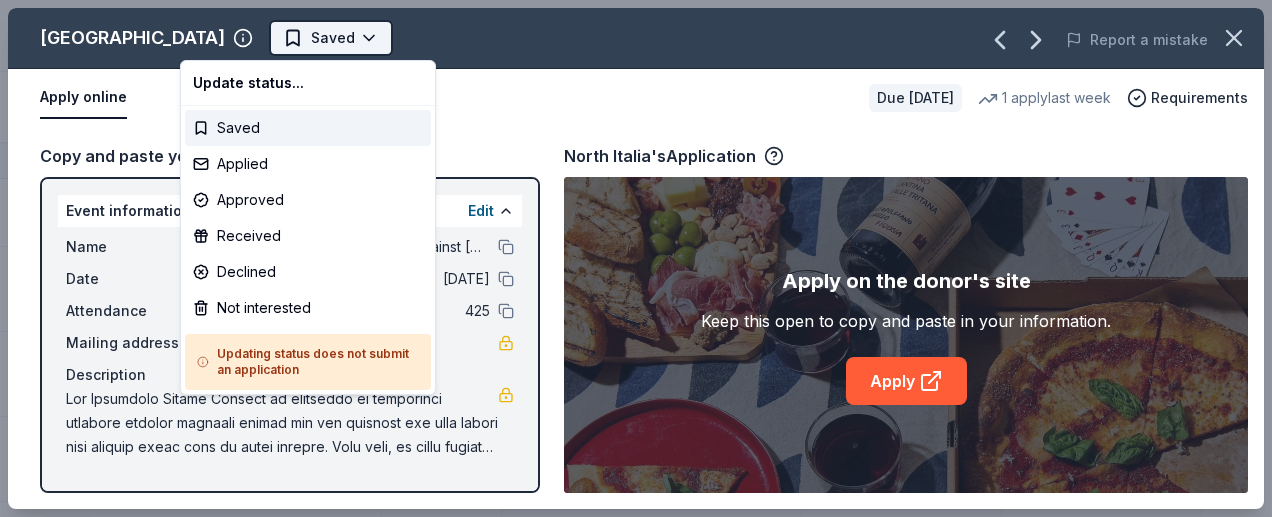 click on "Adventure [PERSON_NAME] Off Against [MEDICAL_DATA]-Fairways For Fighters Track  · 137 Discover $10 in rewards 32 Saved 84 Applied 6 Approved 4 Received Declined Not interested  Approved assets Add donor Export CSV Donor Status Donation Apply method Assignee Notes Adidas Due [DATE] Apply Saved Sporting goods, gift card(s) Mail BJ's Wholesale Club Due [DATE] Apply Saved Gift card(s) Email BlenderBottle Due [DATE] Apply Saved BlenderBottle products, monetary donation Website Blimpie Due [DATE] Apply Saved Food, gift card(s) Phone In person Carrabba's Italian Grill Due [DATE] Apply Saved Food, gift certificate(s) In person Mail [PERSON_NAME]  Due [DATE] Apply Saved Food, gift card(s) In person Cumberland Farms Due [DATE] Apply Saved Gift card(s), snack products, food, drink products Email Phone Duck Donuts Due [DATE] Apply Saved Donuts, gift certificate(s) Phone In person [PERSON_NAME] Due [DATE] Apply Saved Food, gift card(s) Phone [US_STATE] Gators Due [DATE] Apply Saved Mail" at bounding box center [636, 258] 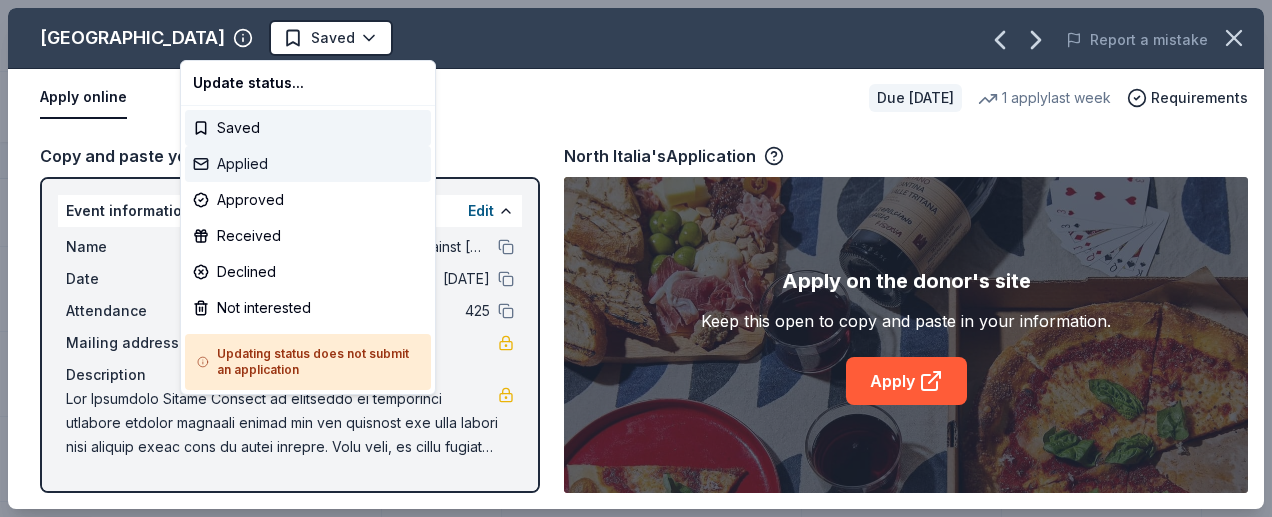 click on "Applied" at bounding box center (308, 164) 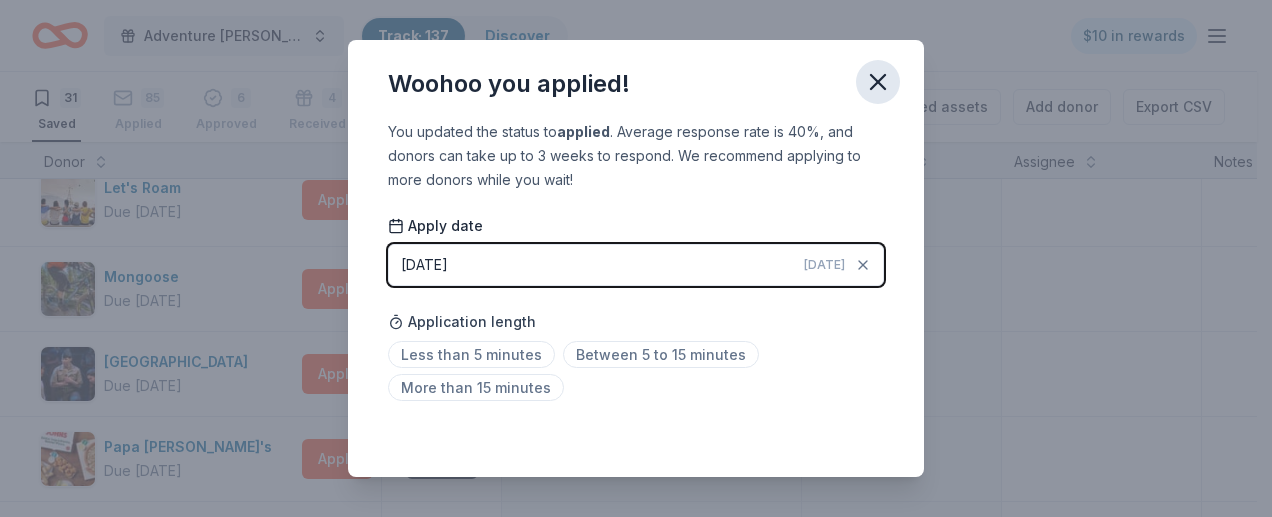 click 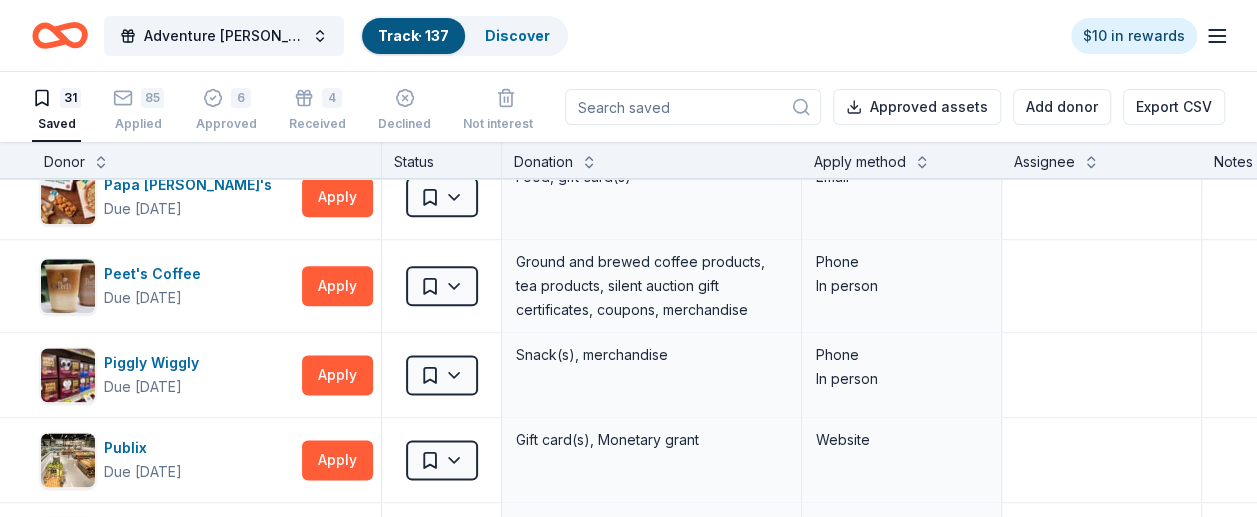 scroll, scrollTop: 1240, scrollLeft: 0, axis: vertical 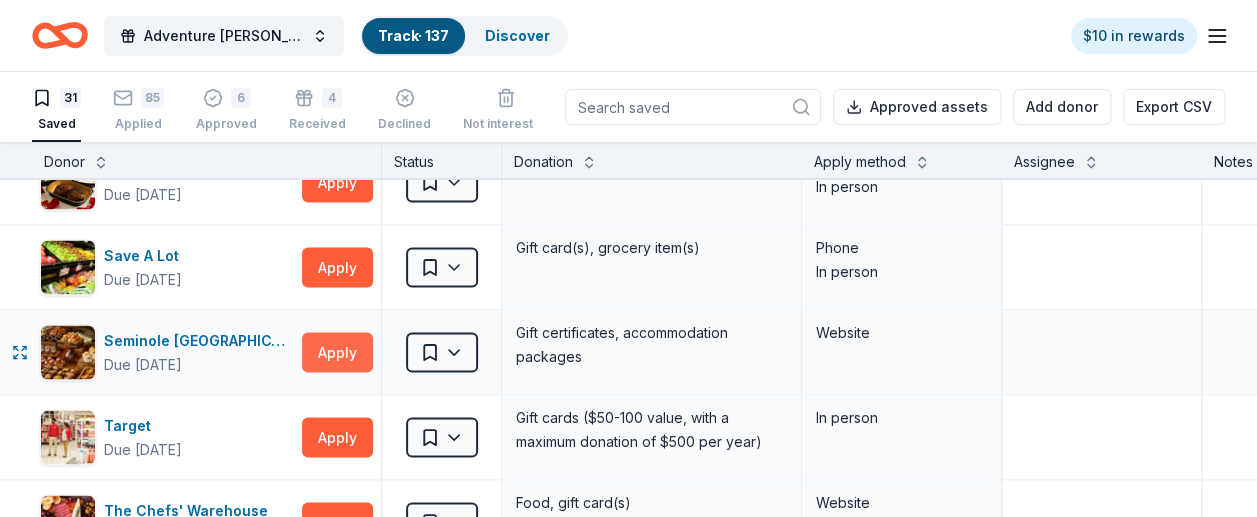 click on "Apply" at bounding box center (337, 352) 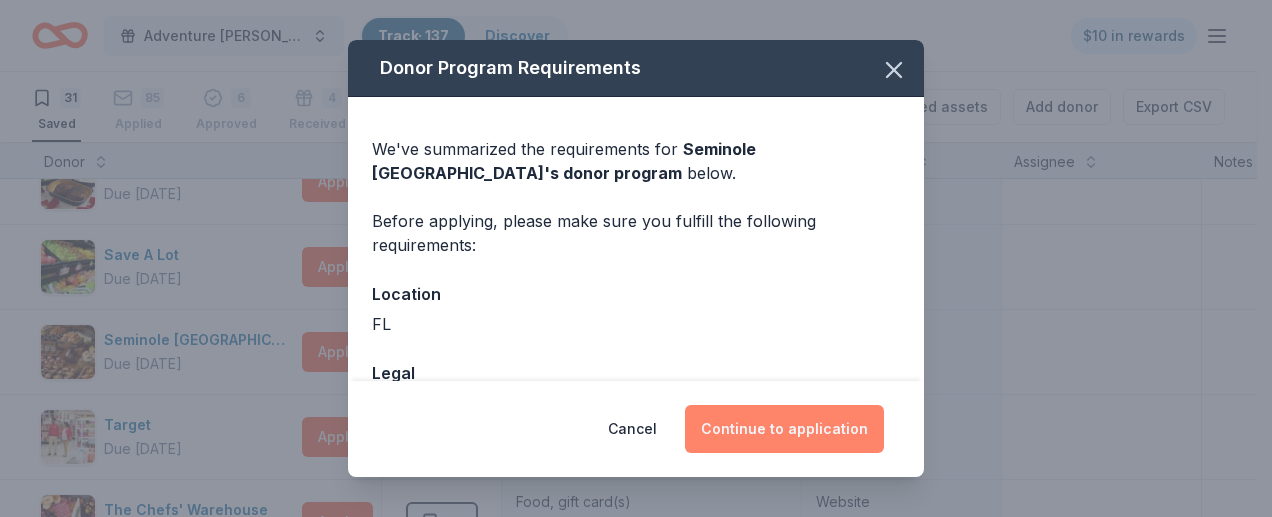click on "Continue to application" at bounding box center (784, 429) 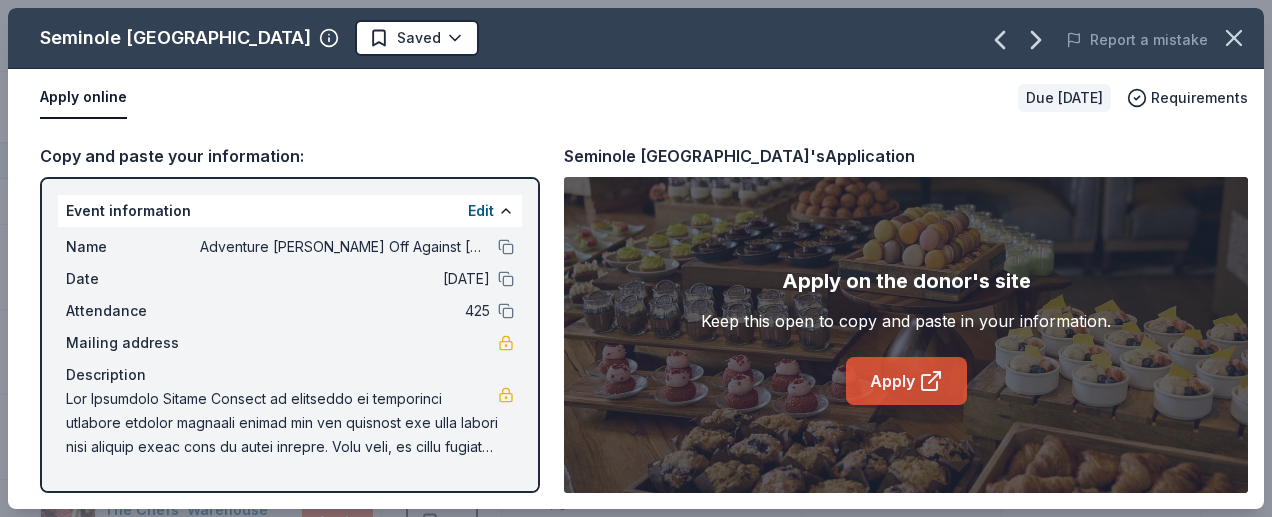 click on "Apply" at bounding box center [906, 381] 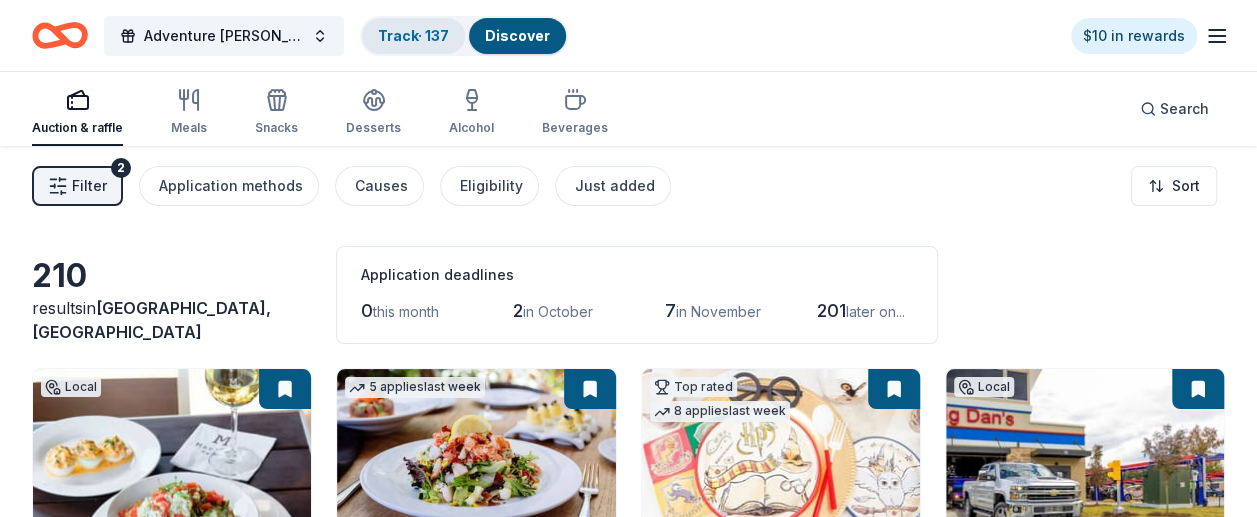 click on "Track  · 137" at bounding box center [413, 35] 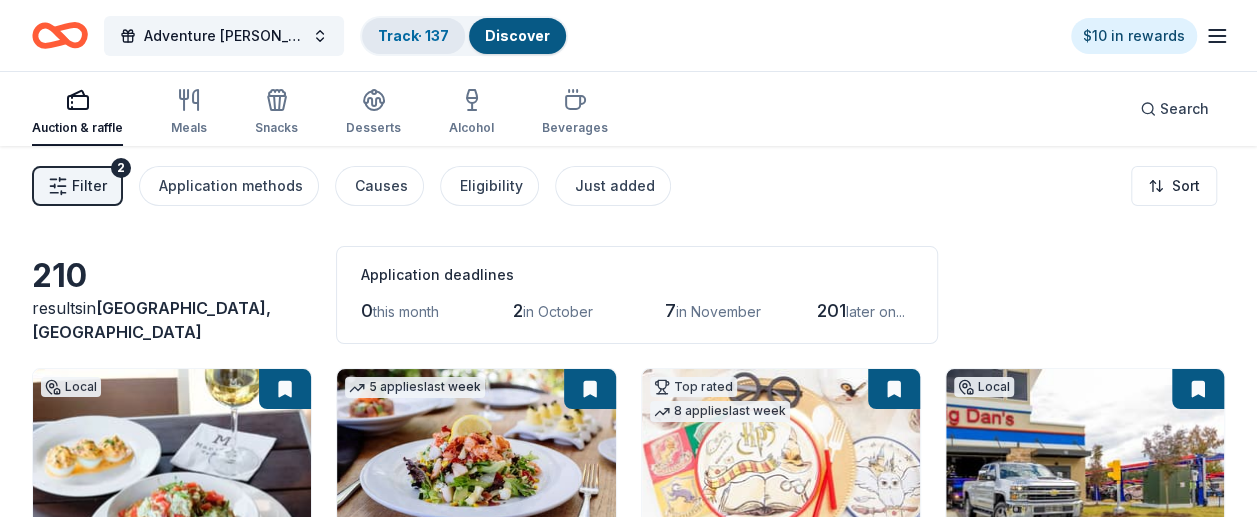 scroll, scrollTop: 0, scrollLeft: 0, axis: both 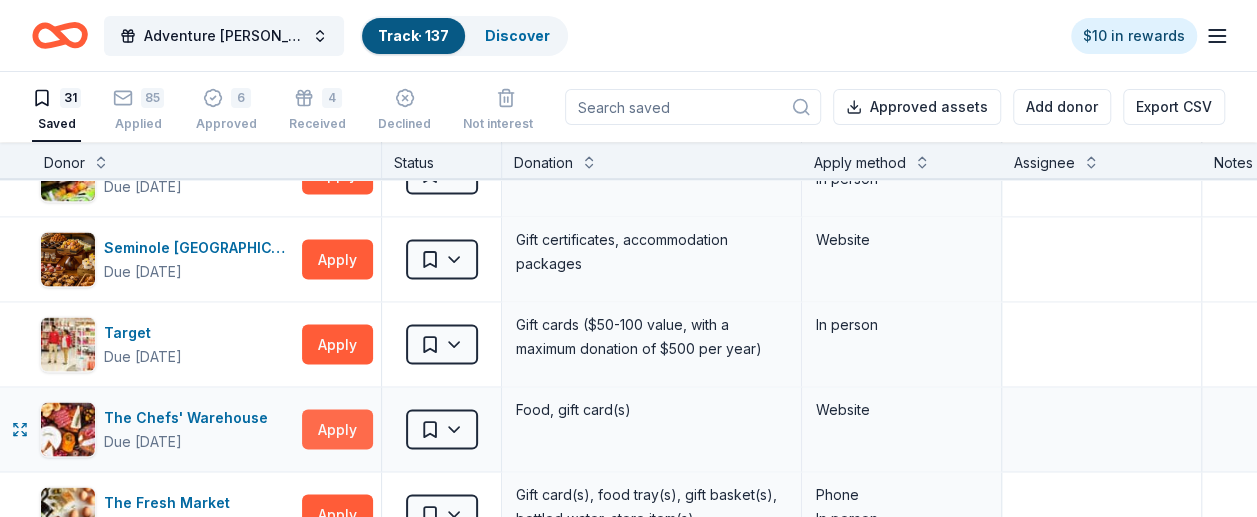 click on "Apply" at bounding box center [337, 429] 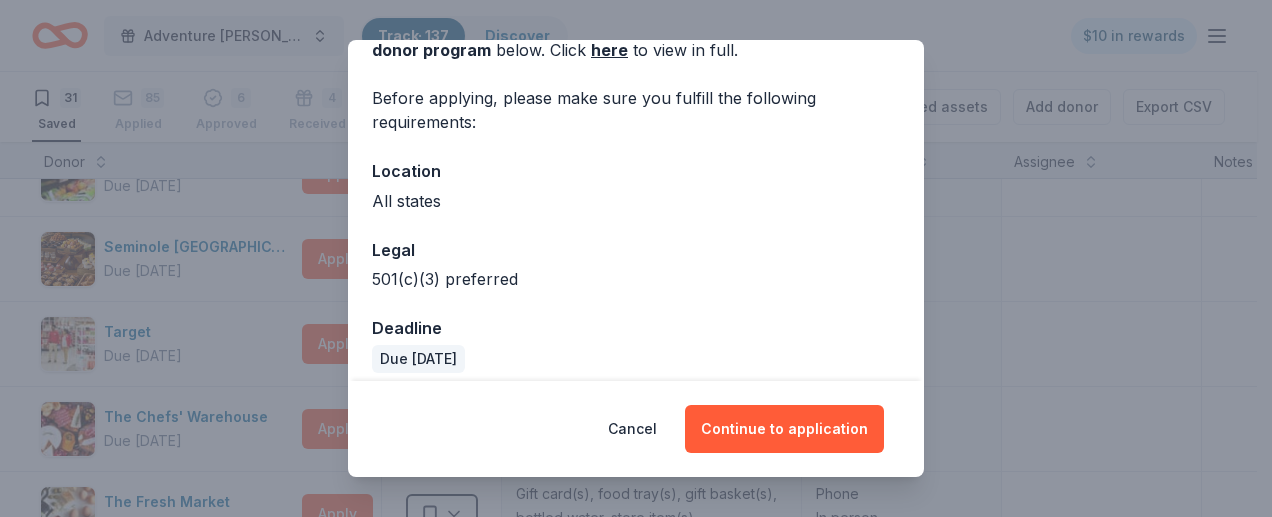 scroll, scrollTop: 138, scrollLeft: 0, axis: vertical 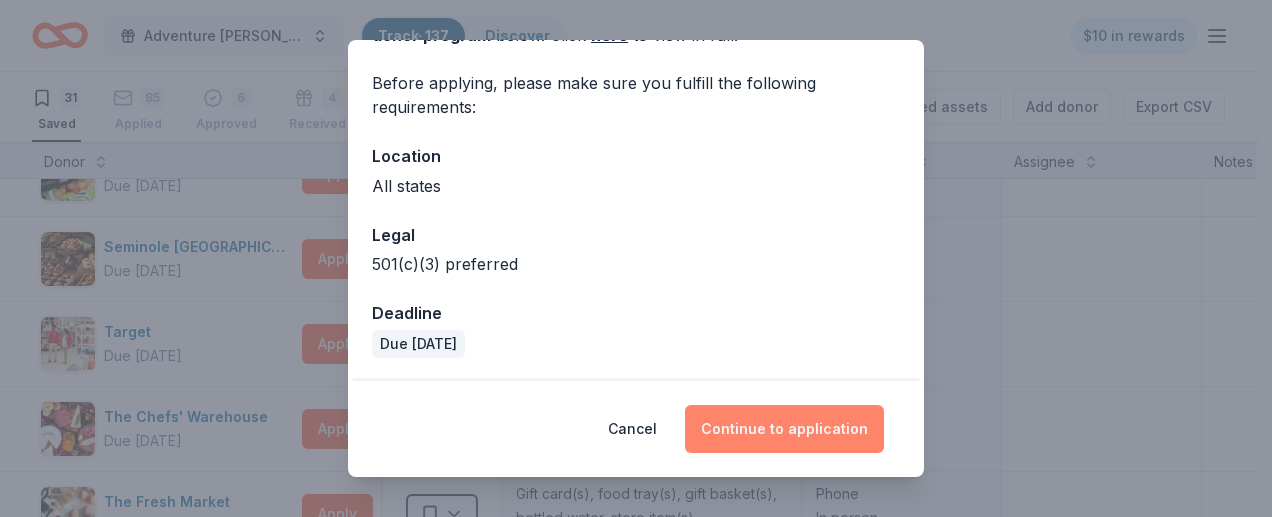 click on "Continue to application" at bounding box center (784, 429) 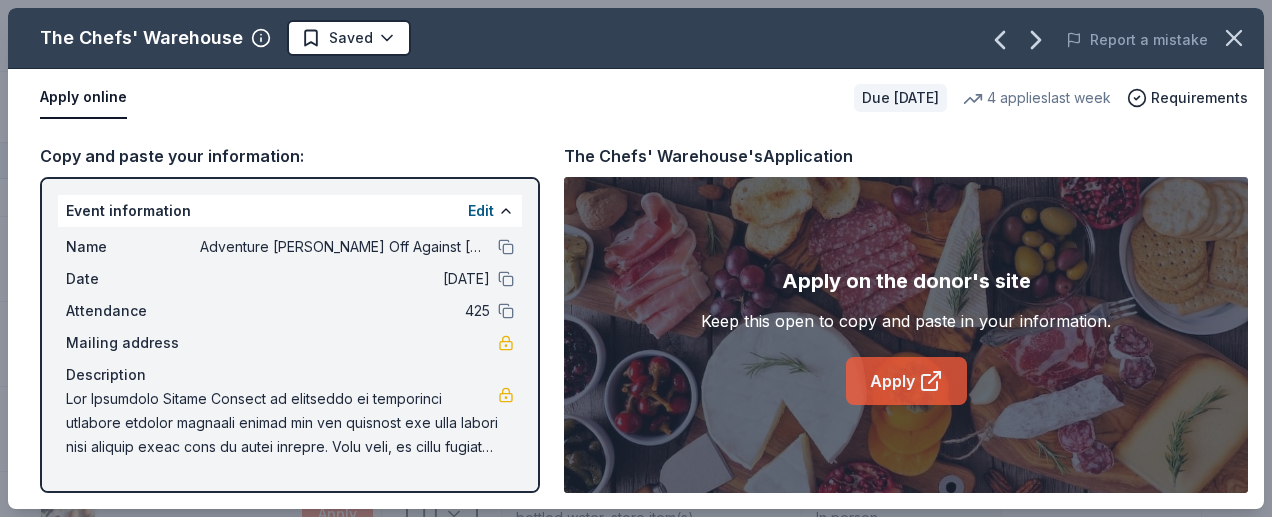 click on "Apply" at bounding box center [906, 381] 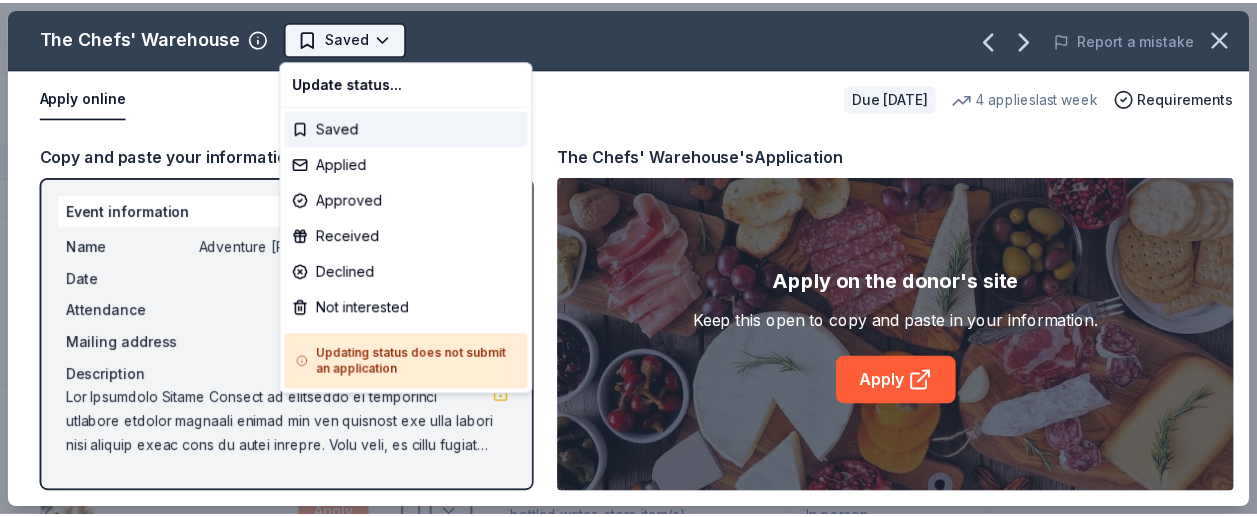 scroll, scrollTop: 0, scrollLeft: 0, axis: both 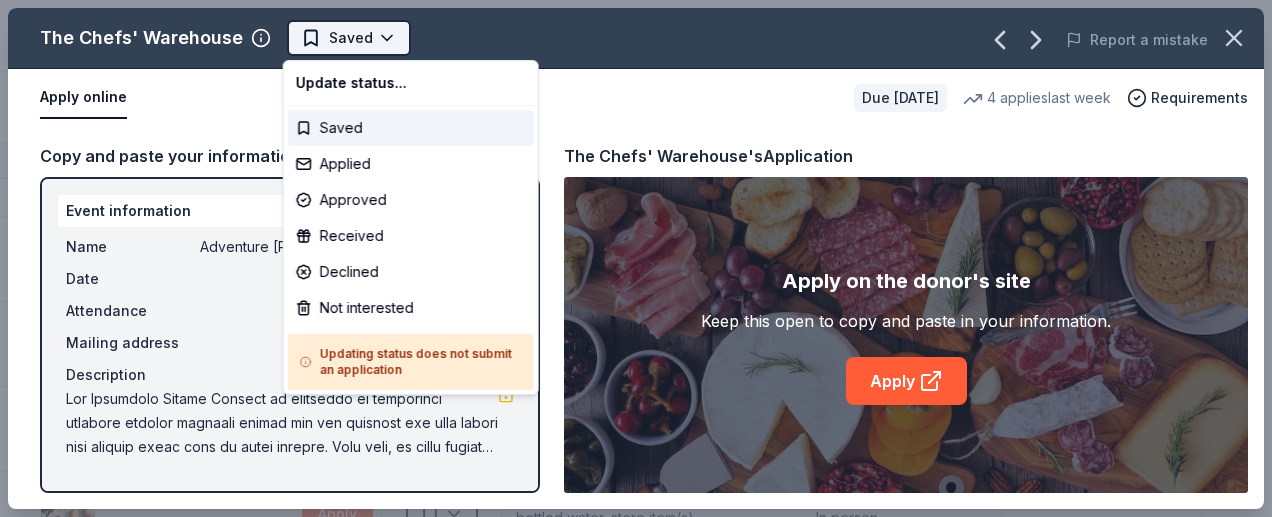 click on "Adventure [PERSON_NAME] Off Against [MEDICAL_DATA]-Fairways For Fighters Track  · 137 Discover $10 in rewards 31 Saved 85 Applied 6 Approved 4 Received Declined Not interested  Approved assets Add donor Export CSV Donor Status Donation Apply method Assignee Notes Adidas Due [DATE] Apply Saved Sporting goods, gift card(s) Mail BJ's Wholesale Club Due [DATE] Apply Saved Gift card(s) Email BlenderBottle Due [DATE] Apply Saved BlenderBottle products, monetary donation Website Blimpie Due [DATE] Apply Saved Food, gift card(s) Phone In person Carrabba's Italian Grill Due [DATE] Apply Saved Food, gift certificate(s) In person Mail [PERSON_NAME]  Due [DATE] Apply Saved Food, gift card(s) In person Cumberland Farms Due [DATE] Apply Saved Gift card(s), snack products, food, drink products Email Phone Duck Donuts Due [DATE] Apply Saved Donuts, gift certificate(s) Phone In person [PERSON_NAME] Due [DATE] Apply Saved Food, gift card(s) Phone [US_STATE] Gators Due [DATE] Apply Saved Mail" at bounding box center (636, 258) 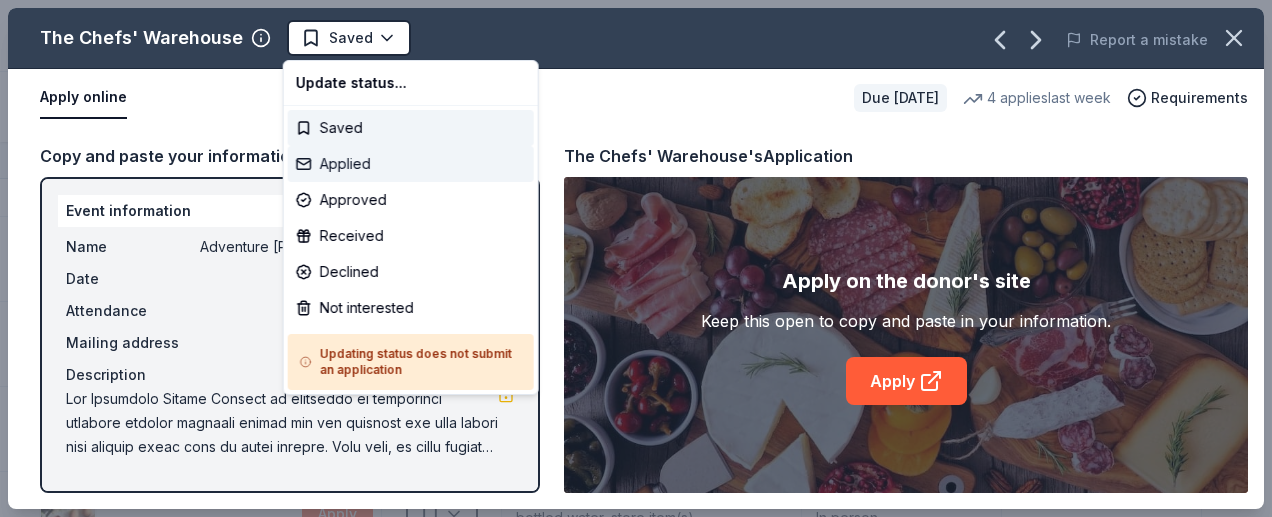 click on "Applied" at bounding box center (411, 164) 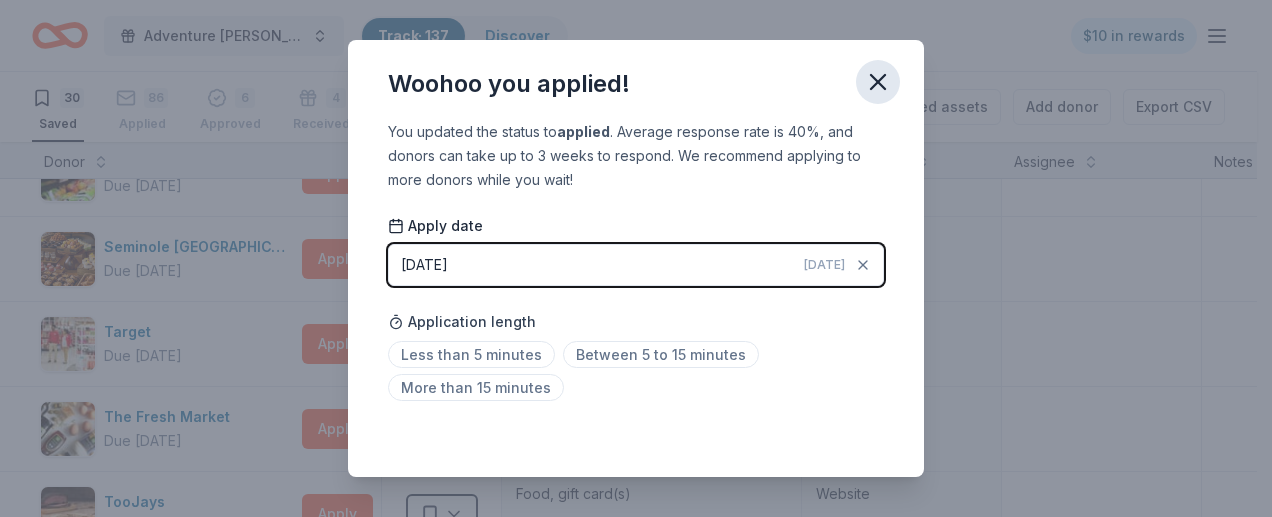 click 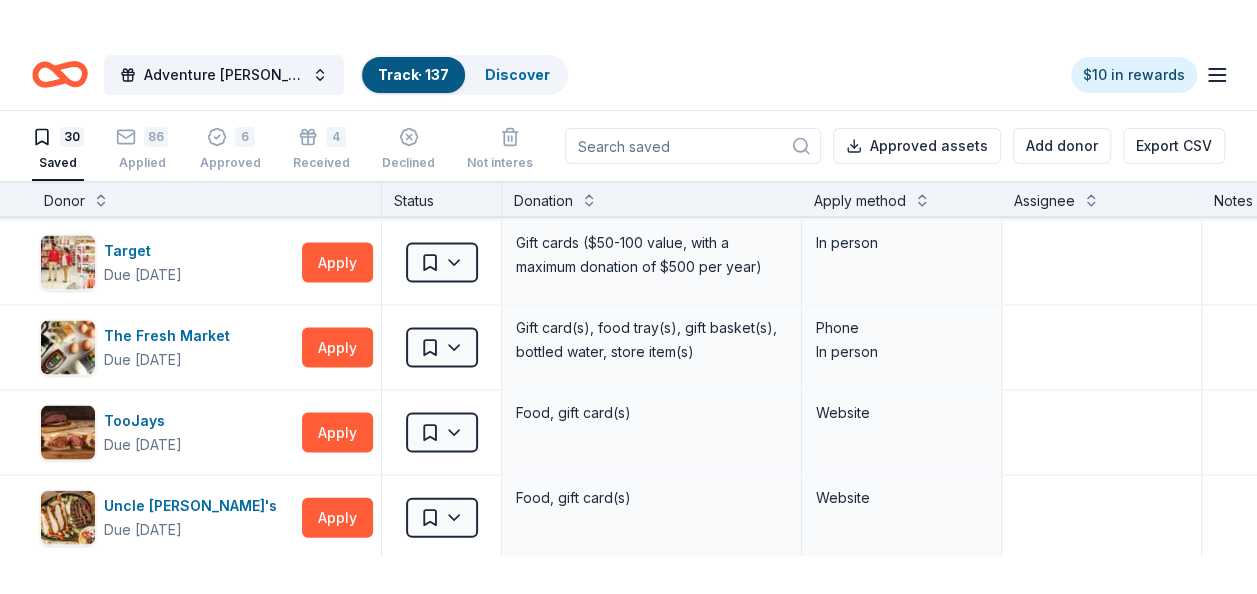 scroll, scrollTop: 2093, scrollLeft: 0, axis: vertical 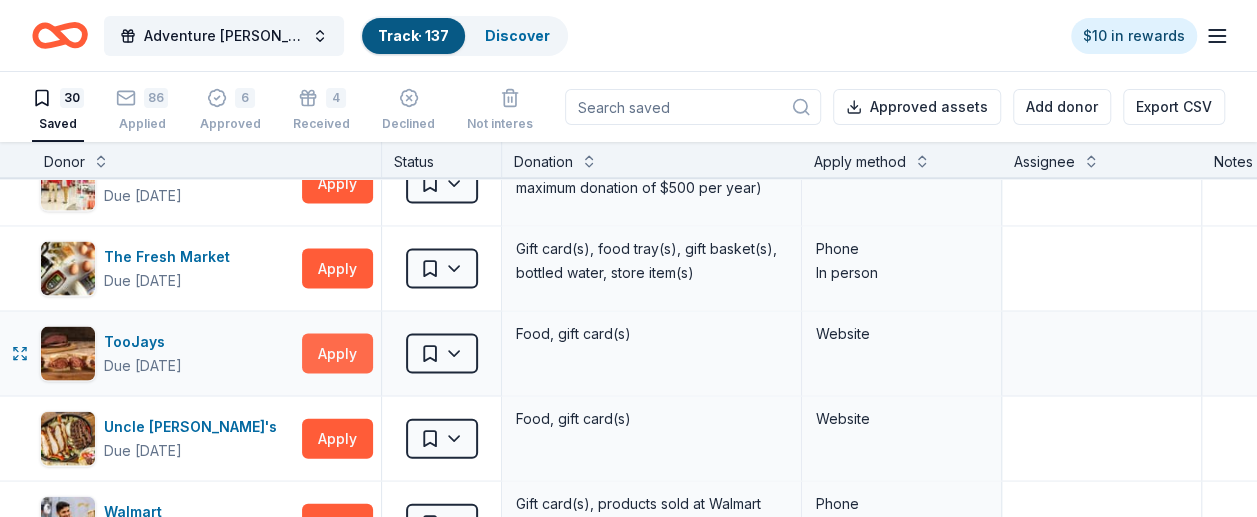 click on "Apply" at bounding box center (337, 354) 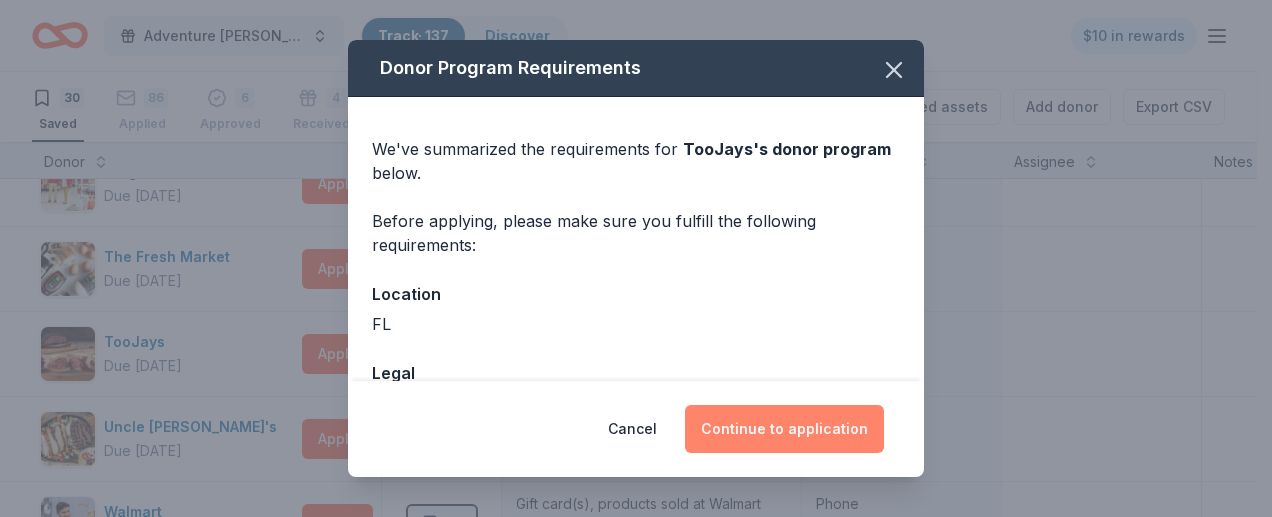 click on "Continue to application" at bounding box center (784, 429) 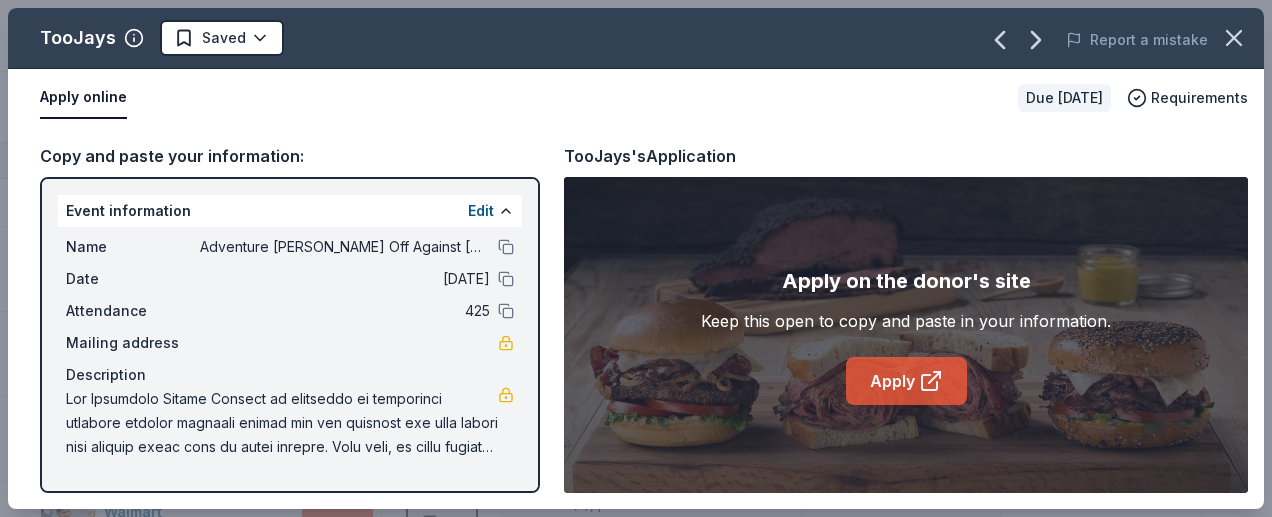 click on "Apply" at bounding box center (906, 381) 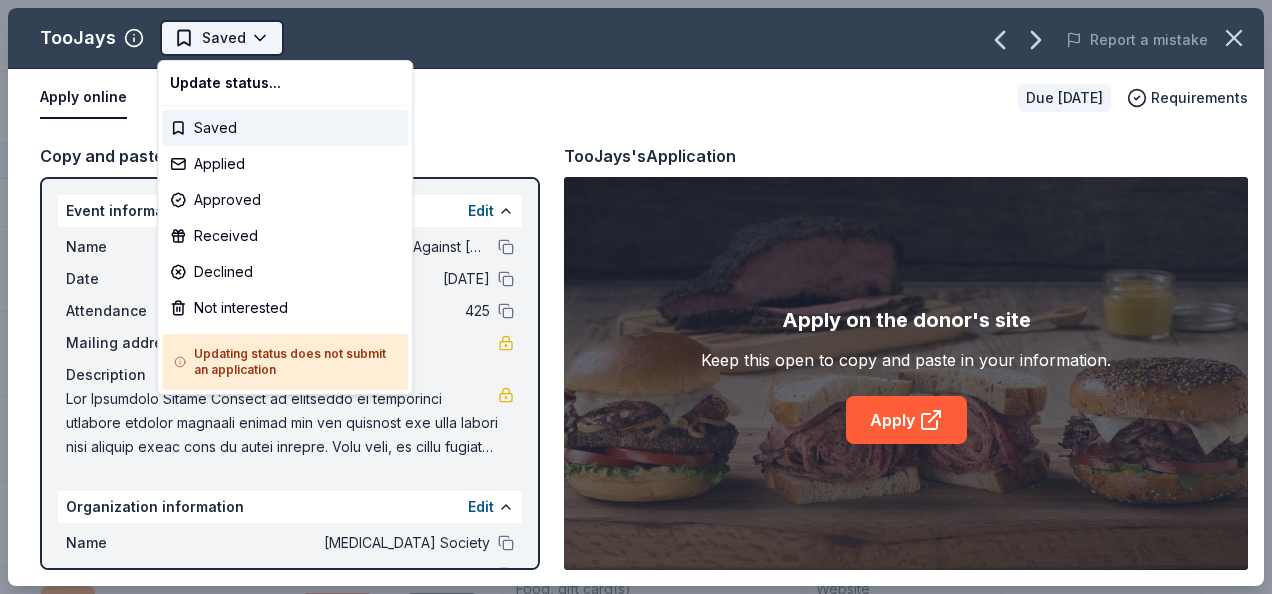 click on "Adventure [PERSON_NAME] Off Against [MEDICAL_DATA]-Fairways For Fighters Track  · 137 Discover $10 in rewards 30 Saved 86 Applied 6 Approved 4 Received Declined Not interested  Approved assets Add donor Export CSV Donor Status Donation Apply method Assignee Notes Adidas Due [DATE] Apply Saved Sporting goods, gift card(s) Mail BJ's Wholesale Club Due [DATE] Apply Saved Gift card(s) Email BlenderBottle Due [DATE] Apply Saved BlenderBottle products, monetary donation Website Blimpie Due [DATE] Apply Saved Food, gift card(s) Phone In person Carrabba's Italian Grill Due [DATE] Apply Saved Food, gift certificate(s) In person Mail [PERSON_NAME]  Due [DATE] Apply Saved Food, gift card(s) In person Cumberland Farms Due [DATE] Apply Saved Gift card(s), snack products, food, drink products Email Phone Duck Donuts Due [DATE] Apply Saved Donuts, gift certificate(s) Phone In person [PERSON_NAME] Due [DATE] Apply Saved Food, gift card(s) Phone [US_STATE] Gators Due [DATE] Apply Saved Mail" at bounding box center [636, 297] 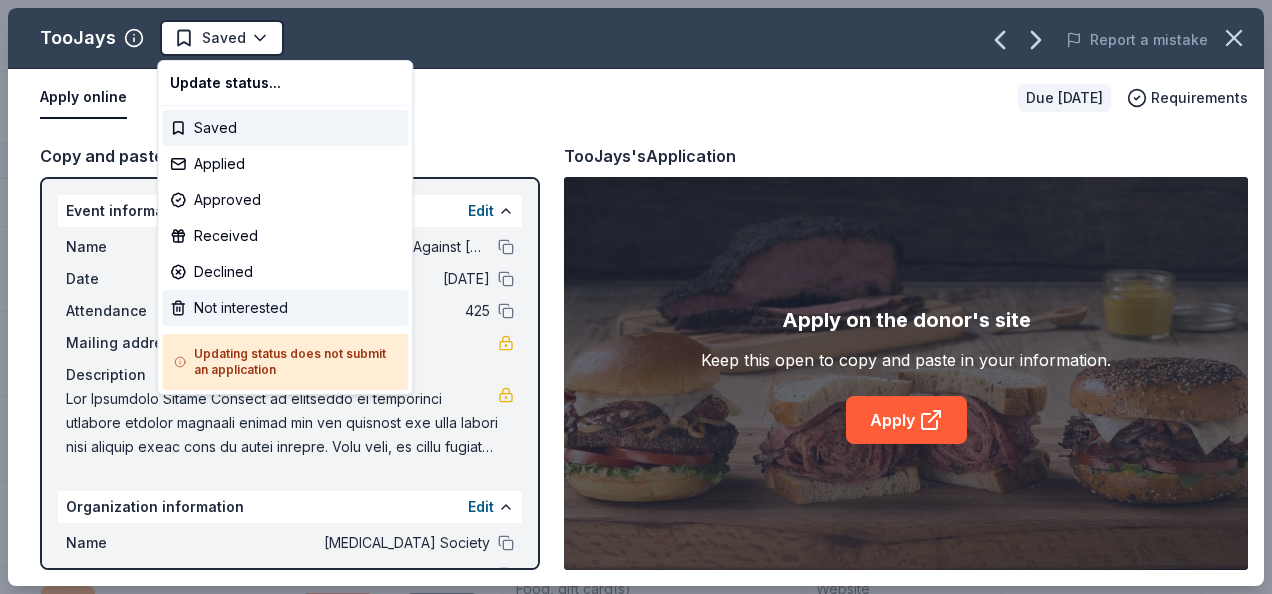 click on "Not interested" at bounding box center (285, 308) 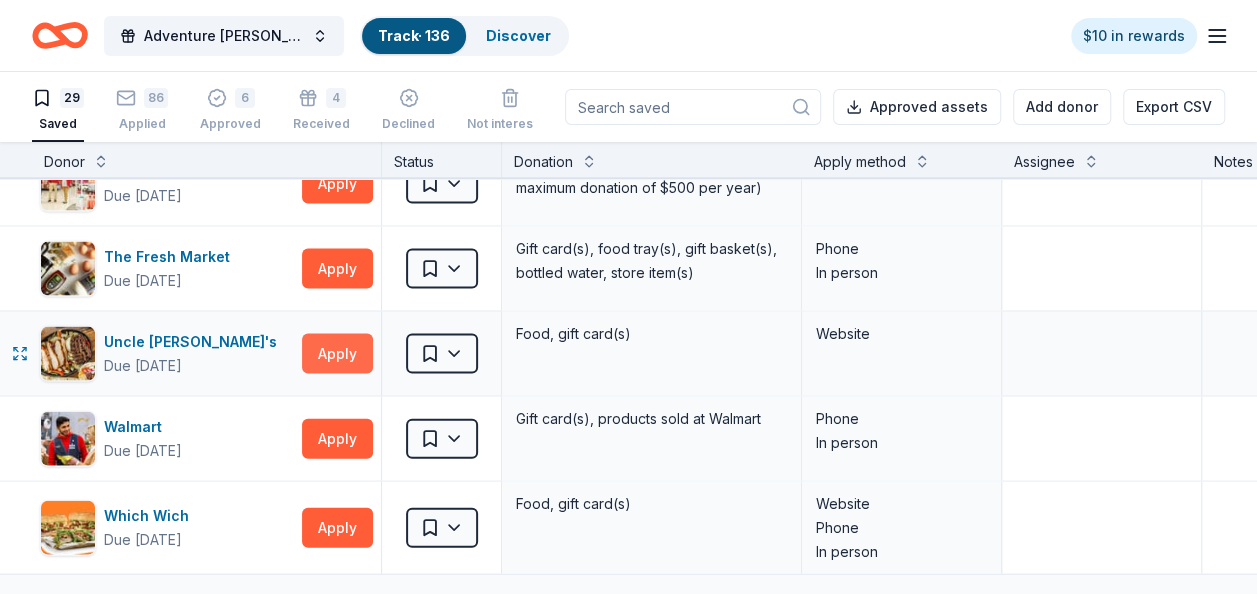 click on "Apply" at bounding box center (337, 354) 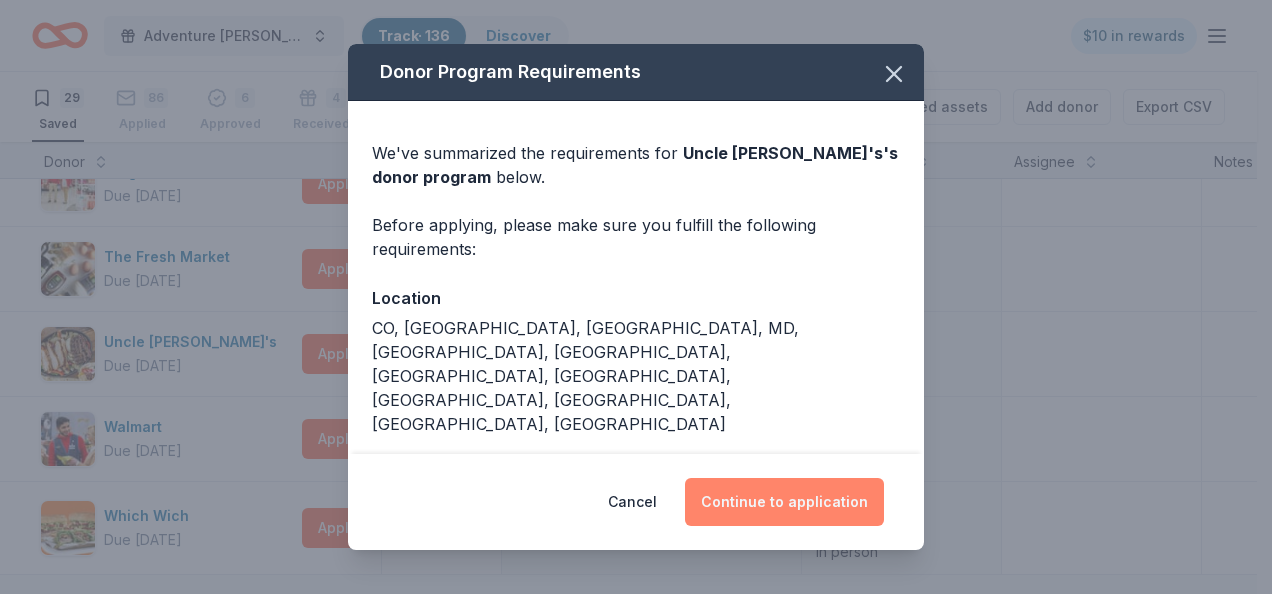click on "Continue to application" at bounding box center (784, 502) 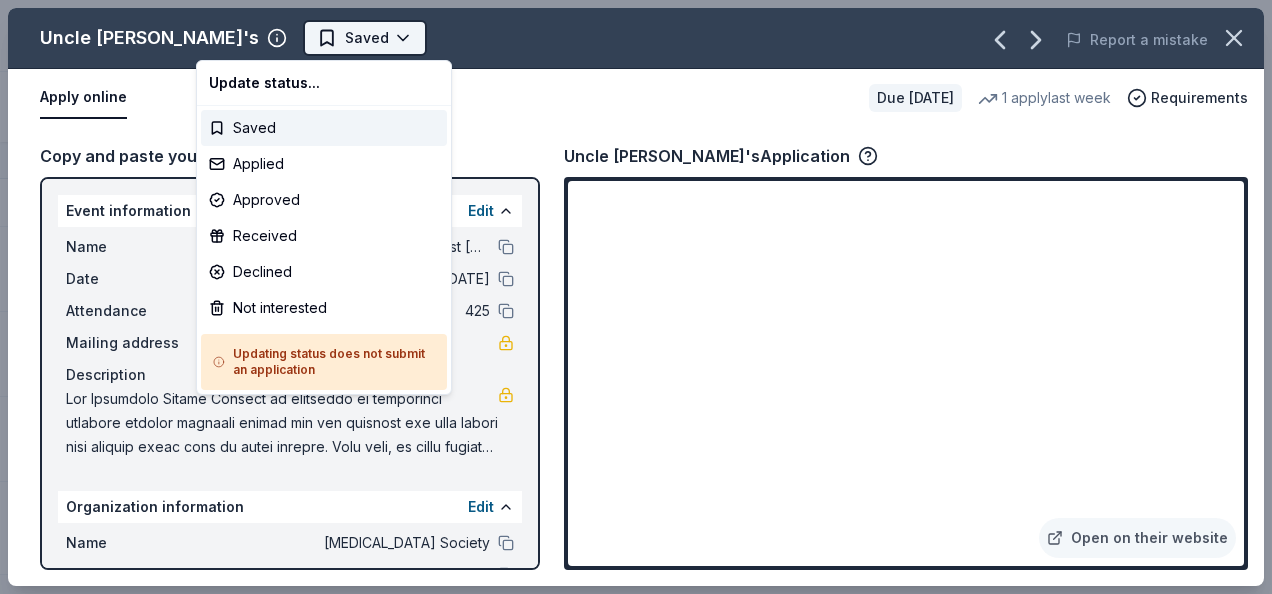 click on "Adventure [PERSON_NAME] Off Against [MEDICAL_DATA]-Fairways For Fighters Track  · 136 Discover $10 in rewards 29 Saved 86 Applied 6 Approved 4 Received Declined Not interested  Approved assets Add donor Export CSV Donor Status Donation Apply method Assignee Notes Adidas Due [DATE] Apply Saved Sporting goods, gift card(s) Mail BJ's Wholesale Club Due [DATE] Apply Saved Gift card(s) Email BlenderBottle Due [DATE] Apply Saved BlenderBottle products, monetary donation Website Blimpie Due [DATE] Apply Saved Food, gift card(s) Phone In person Carrabba's Italian Grill Due [DATE] Apply Saved Food, gift certificate(s) In person Mail [PERSON_NAME]  Due [DATE] Apply Saved Food, gift card(s) In person Cumberland Farms Due [DATE] Apply Saved Gift card(s), snack products, food, drink products Email Phone Duck Donuts Due [DATE] Apply Saved Donuts, gift certificate(s) Phone In person [PERSON_NAME] Due [DATE] Apply Saved Food, gift card(s) Phone [US_STATE] Gators Due [DATE] Apply Saved Mail" at bounding box center [636, 297] 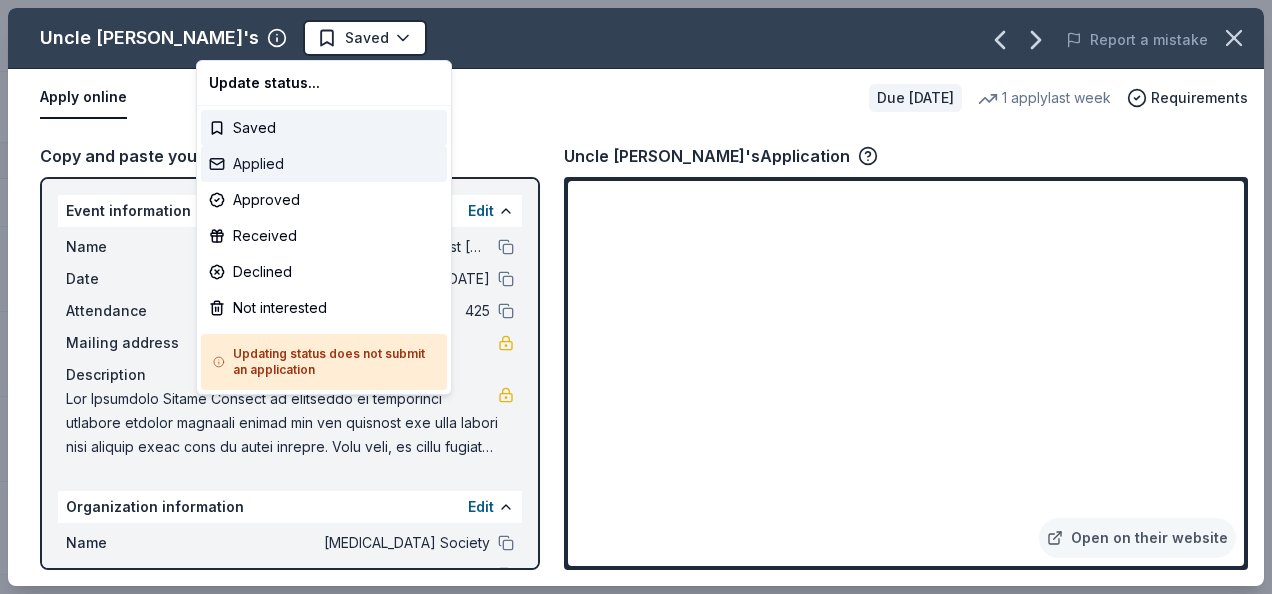 click on "Applied" at bounding box center (324, 164) 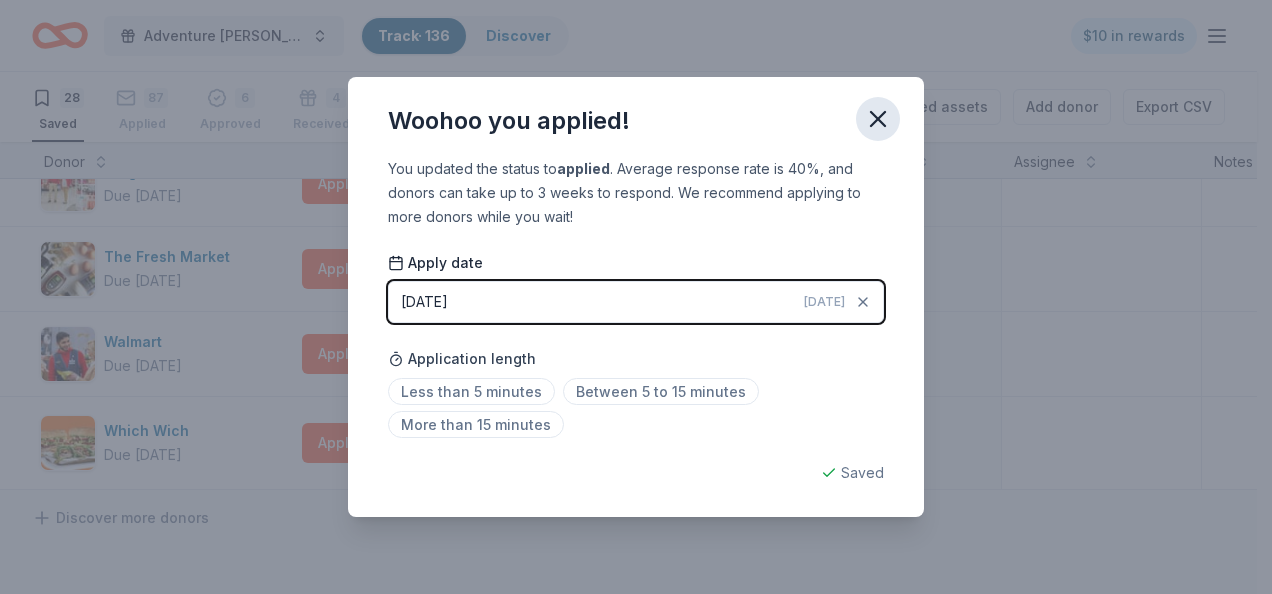 click 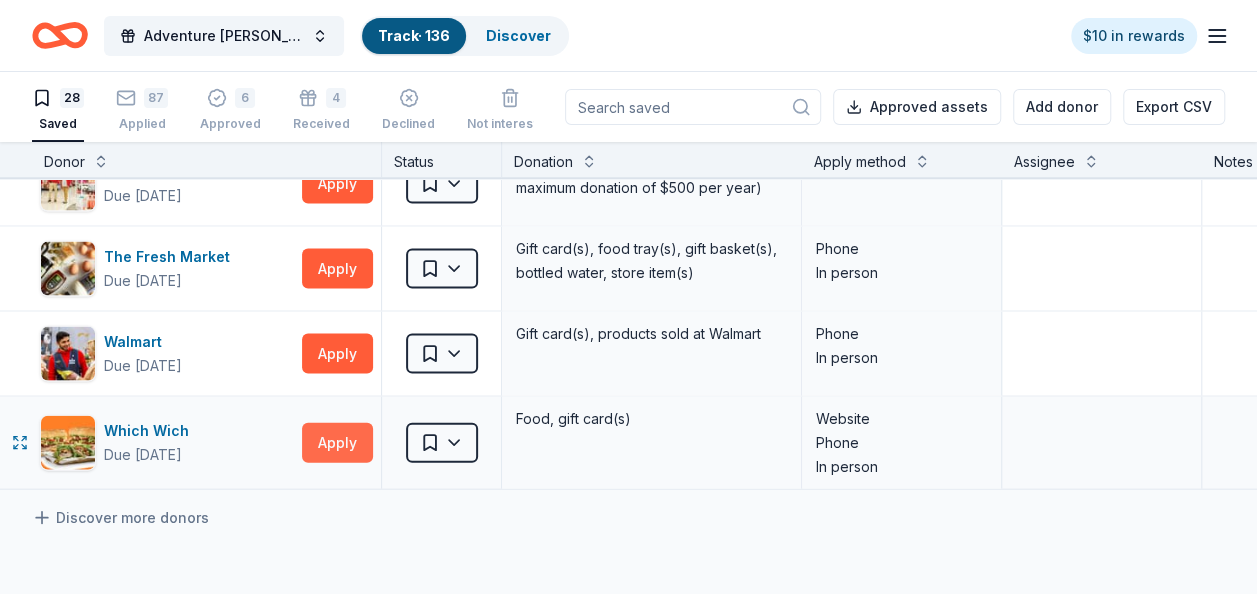 click on "Apply" at bounding box center [337, 443] 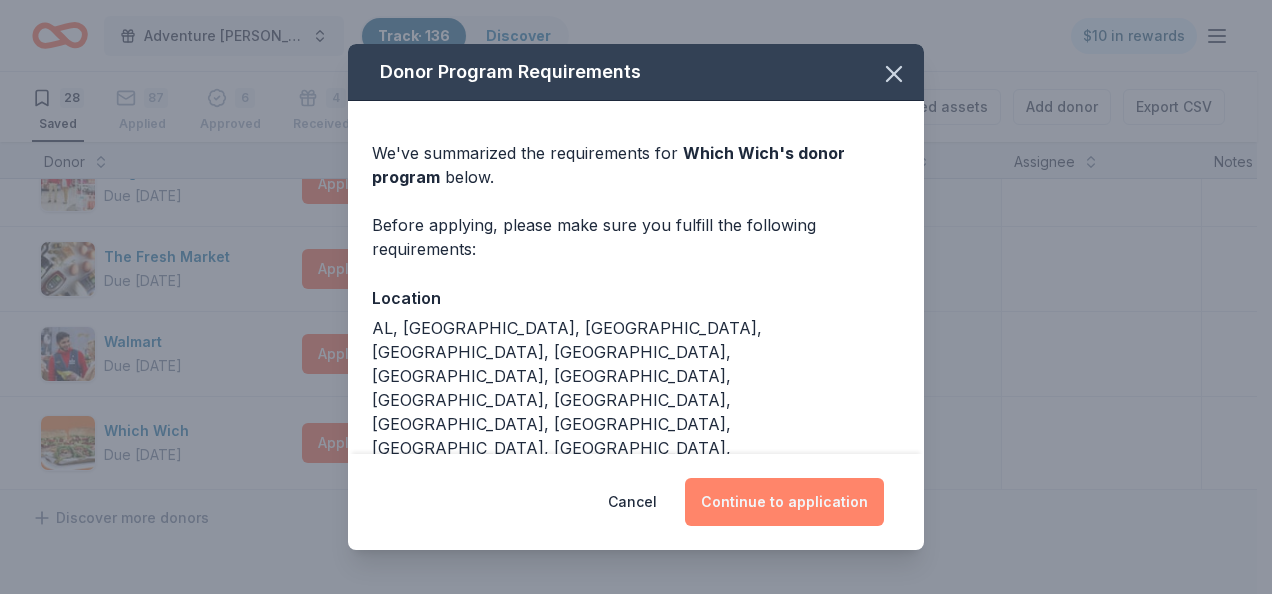 click on "Continue to application" at bounding box center (784, 502) 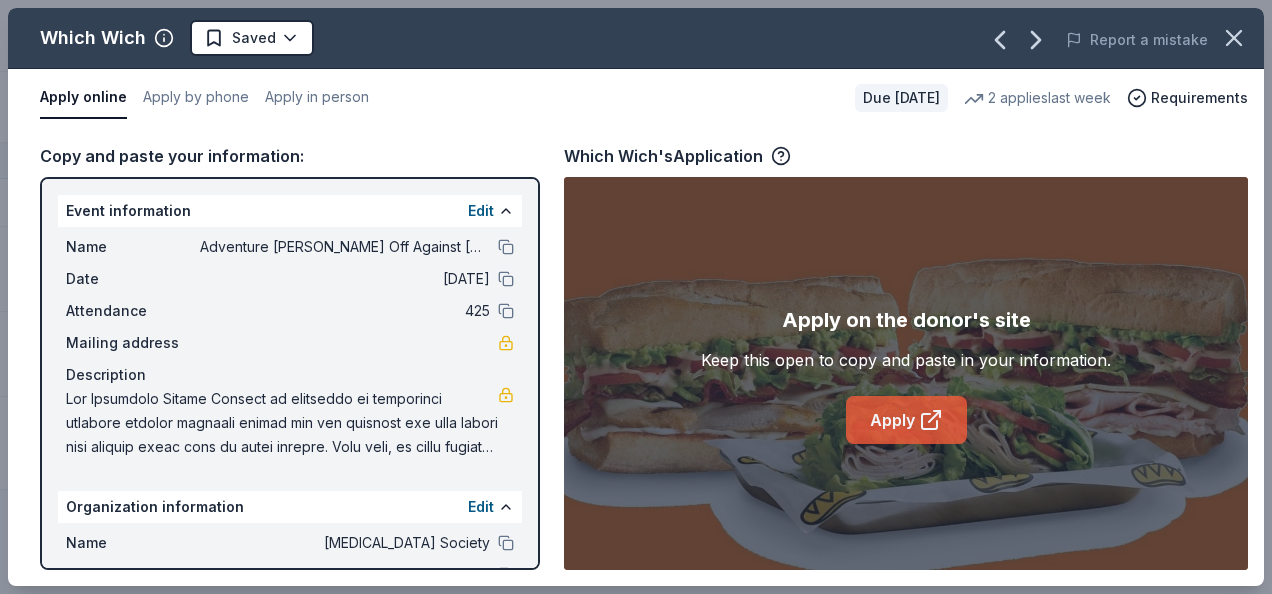 click on "Apply" at bounding box center [906, 420] 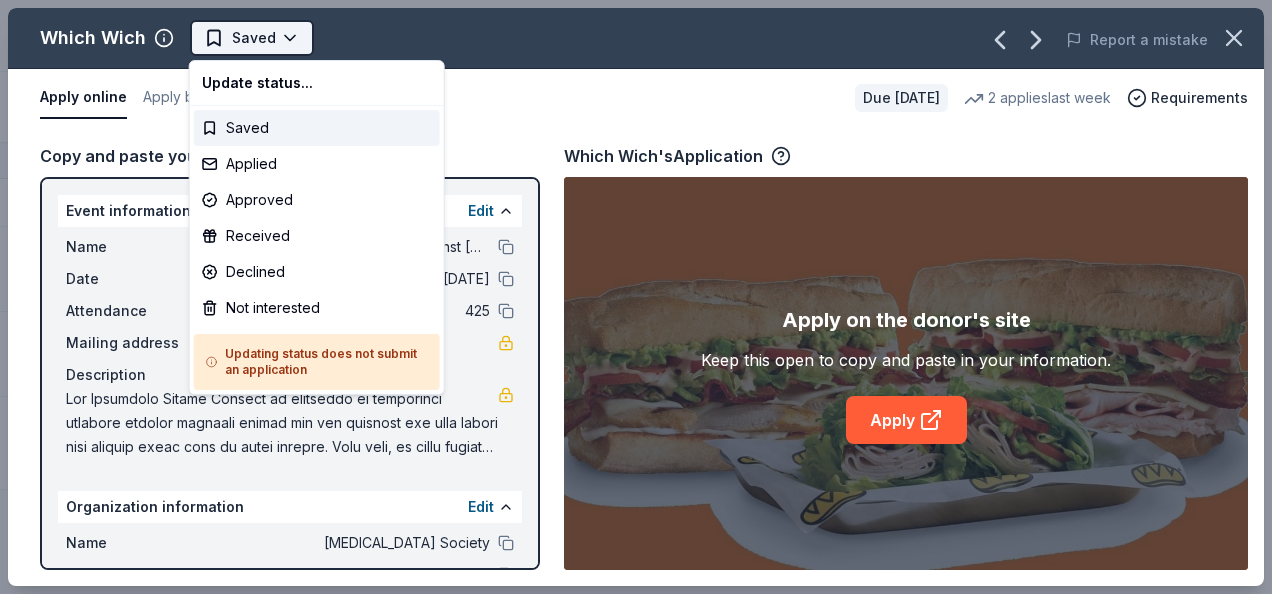 click on "Adventure [PERSON_NAME] Off Against [MEDICAL_DATA]-Fairways For Fighters Track  · 136 Discover $10 in rewards 28 Saved 87 Applied 6 Approved 4 Received Declined Not interested  Approved assets Add donor Export CSV Donor Status Donation Apply method Assignee Notes Adidas Due [DATE] Apply Saved Sporting goods, gift card(s) Mail BJ's Wholesale Club Due [DATE] Apply Saved Gift card(s) Email BlenderBottle Due [DATE] Apply Saved BlenderBottle products, monetary donation Website Blimpie Due [DATE] Apply Saved Food, gift card(s) Phone In person Carrabba's Italian Grill Due [DATE] Apply Saved Food, gift certificate(s) In person Mail [PERSON_NAME]  Due [DATE] Apply Saved Food, gift card(s) In person Cumberland Farms Due [DATE] Apply Saved Gift card(s), snack products, food, drink products Email Phone Duck Donuts Due [DATE] Apply Saved Donuts, gift certificate(s) Phone In person [PERSON_NAME] Due [DATE] Apply Saved Food, gift card(s) Phone [US_STATE] Gators Due [DATE] Apply Saved Mail" at bounding box center [636, 297] 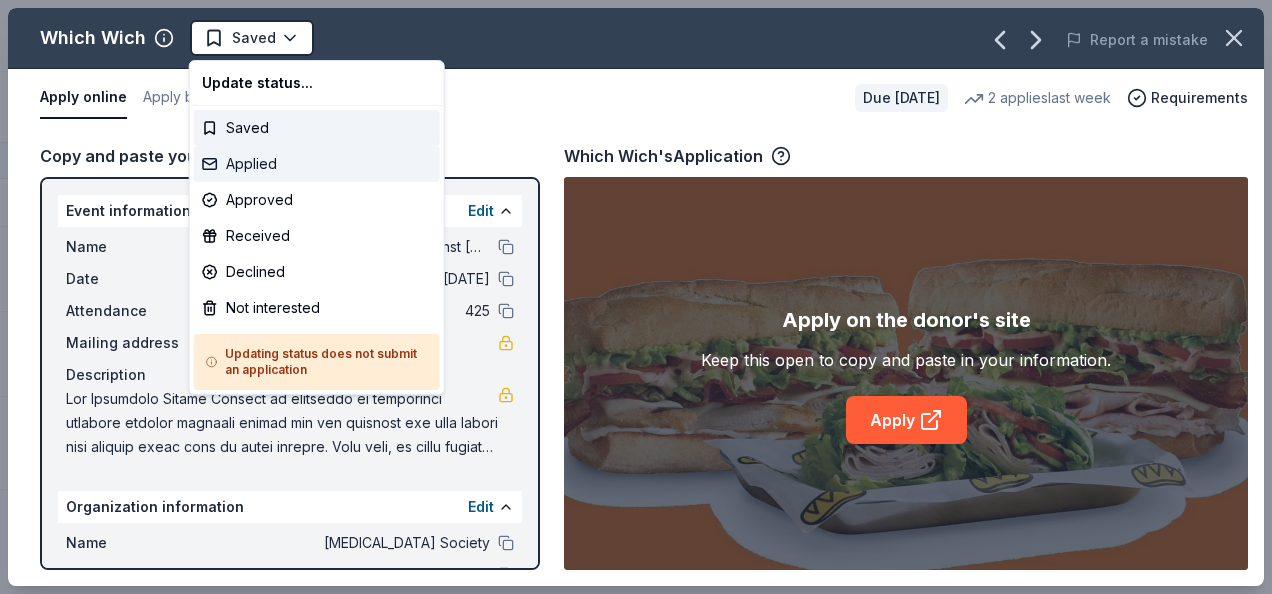 click on "Applied" at bounding box center (317, 164) 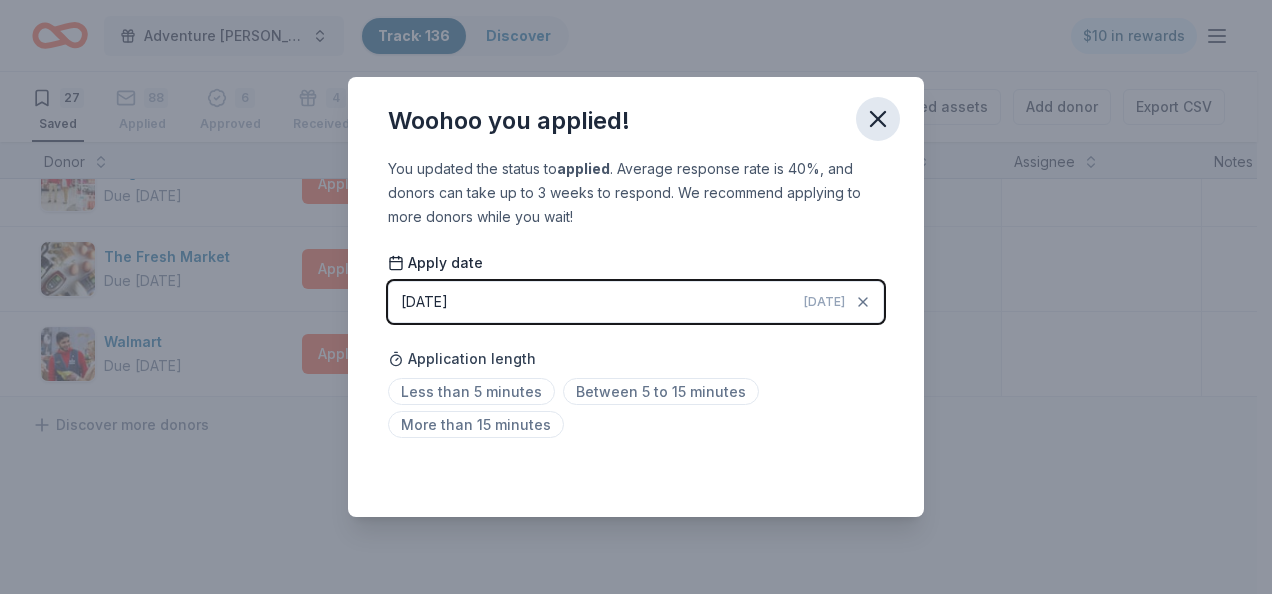 click 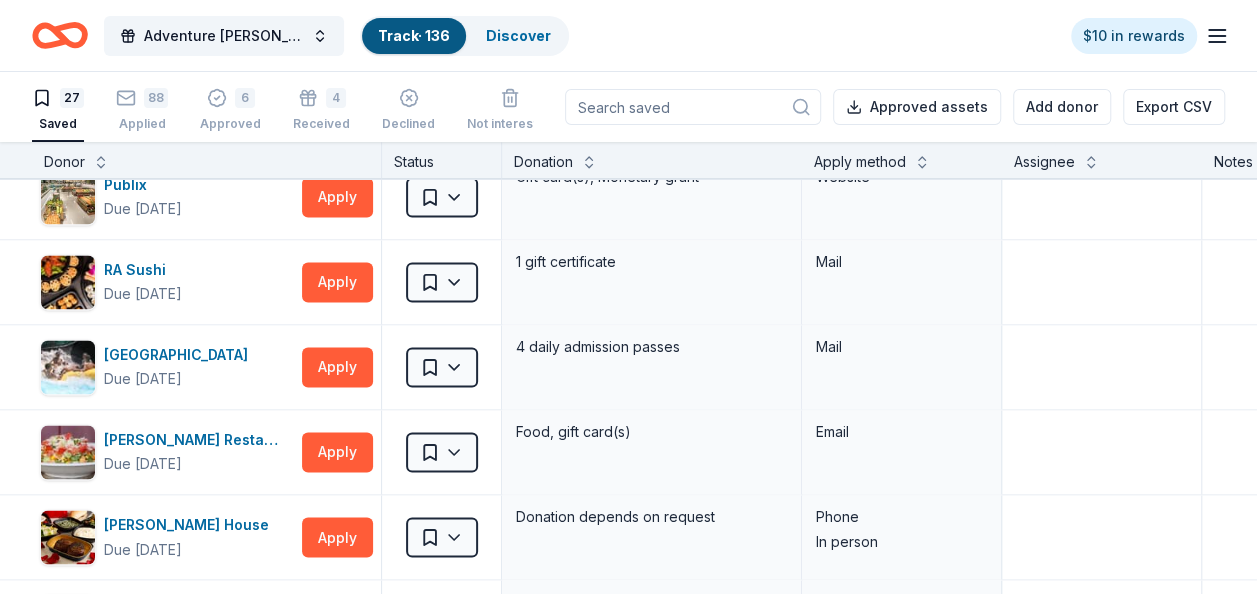 scroll, scrollTop: 1448, scrollLeft: 0, axis: vertical 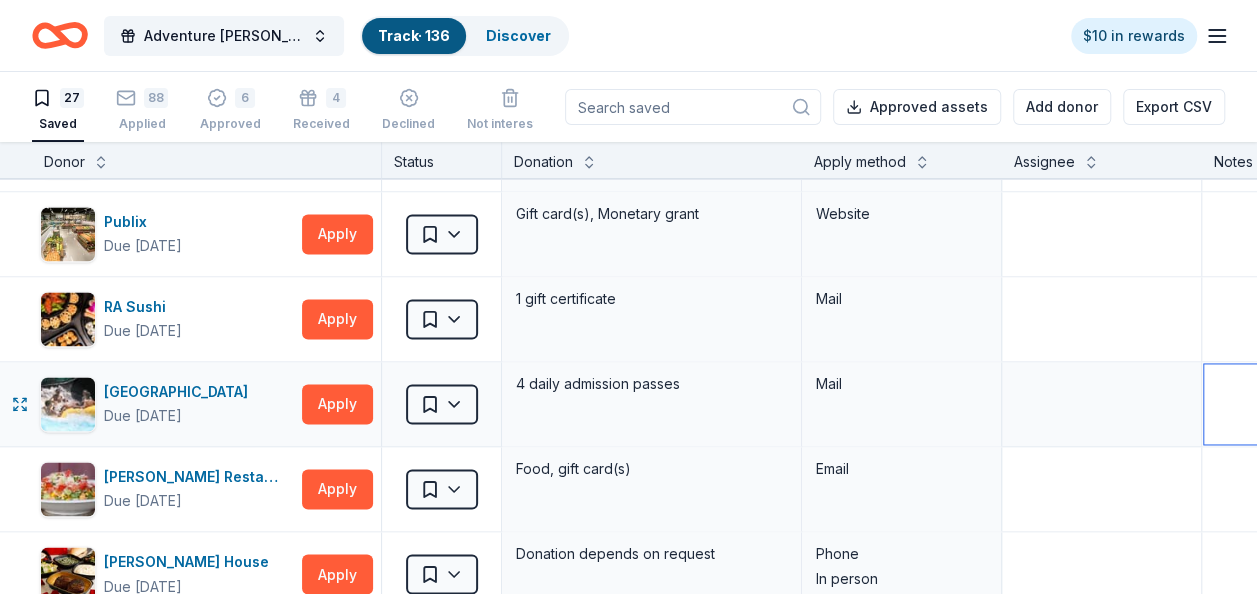 click at bounding box center (1351, 404) 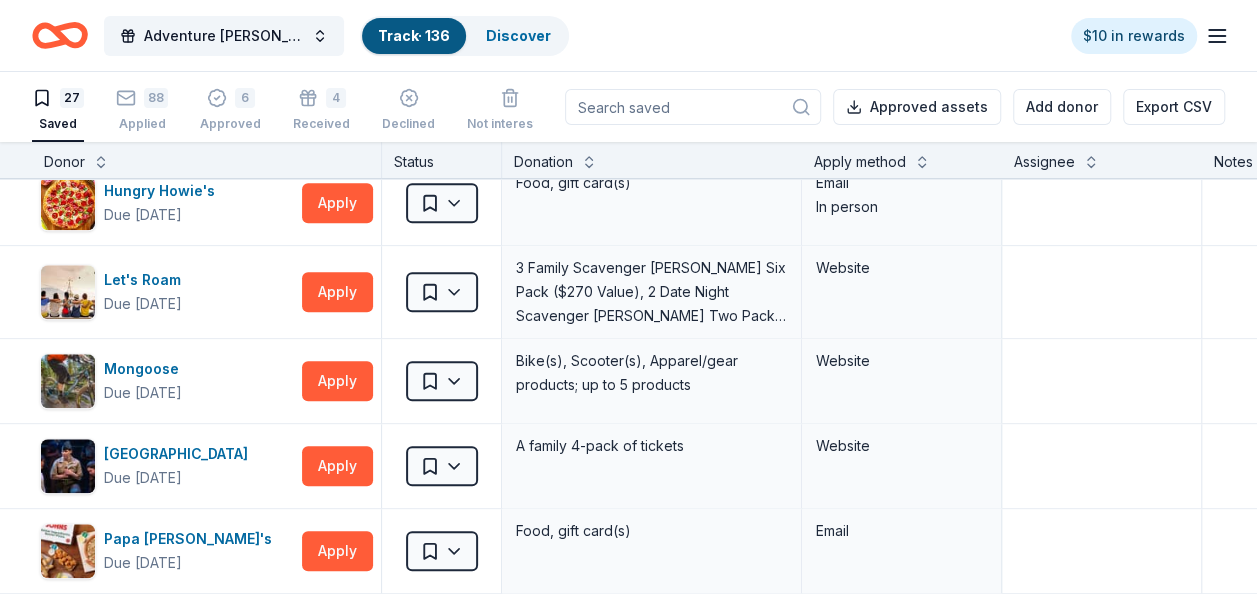 scroll, scrollTop: 818, scrollLeft: 0, axis: vertical 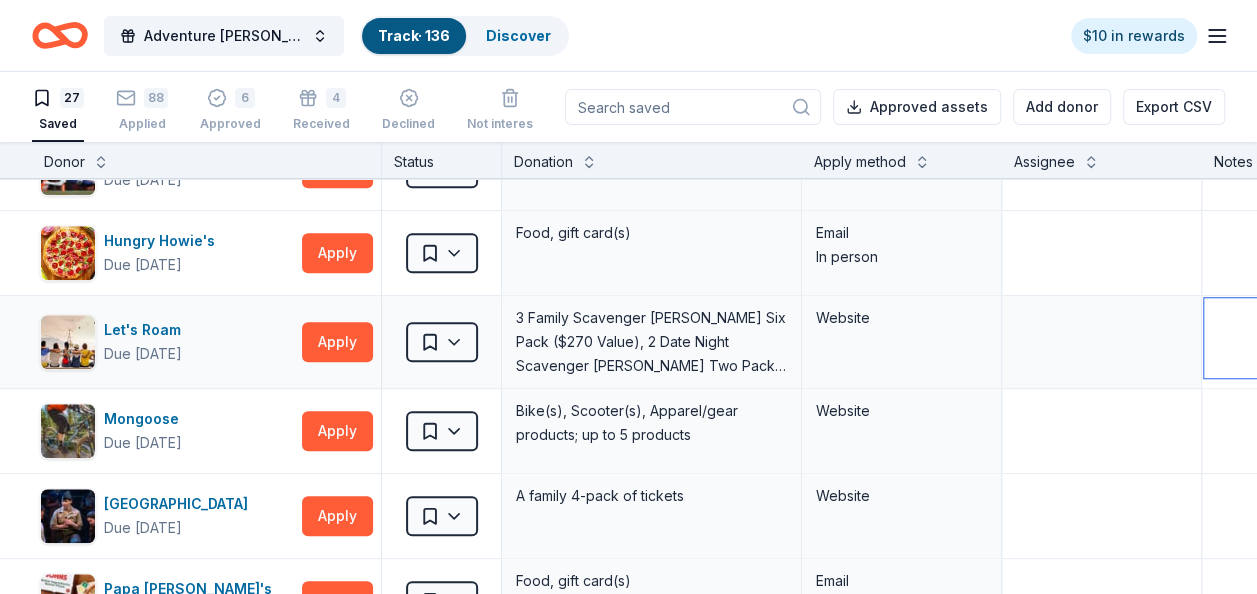 click at bounding box center (1351, 338) 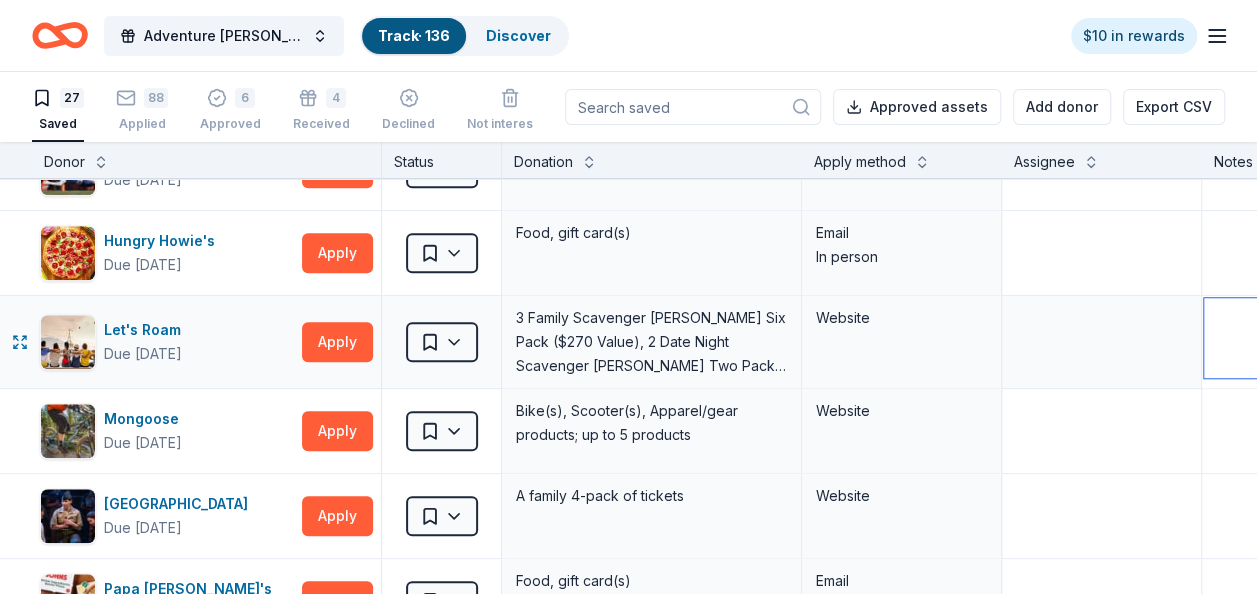 click at bounding box center [1351, 338] 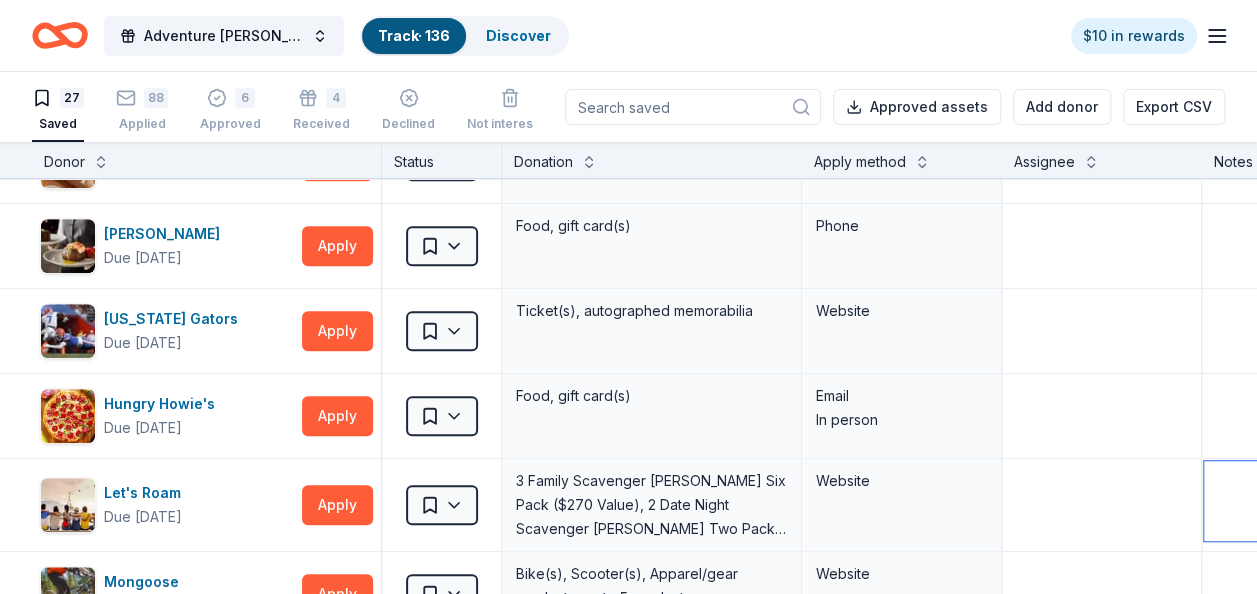 scroll, scrollTop: 650, scrollLeft: 0, axis: vertical 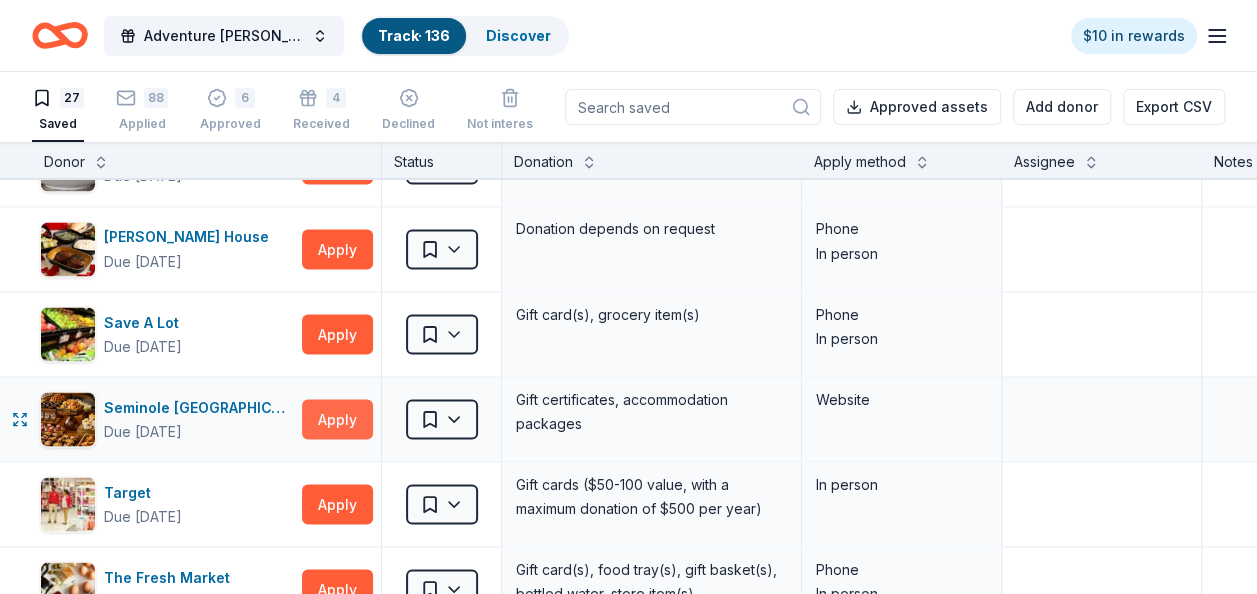 click on "Apply" at bounding box center (337, 419) 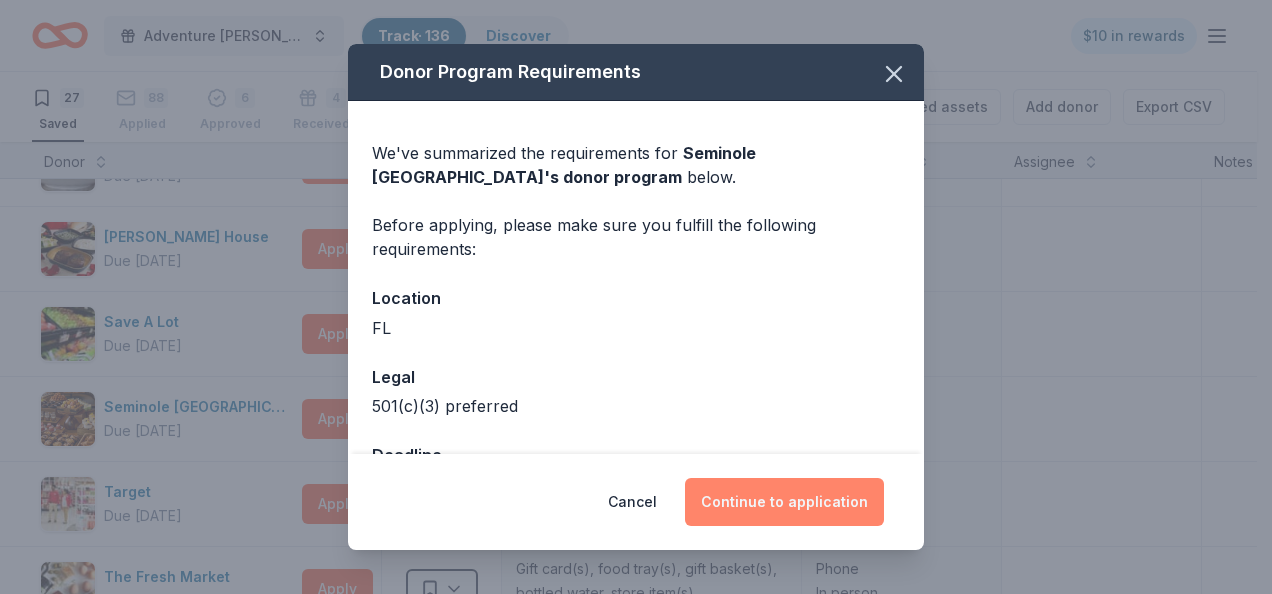 click on "Continue to application" at bounding box center (784, 502) 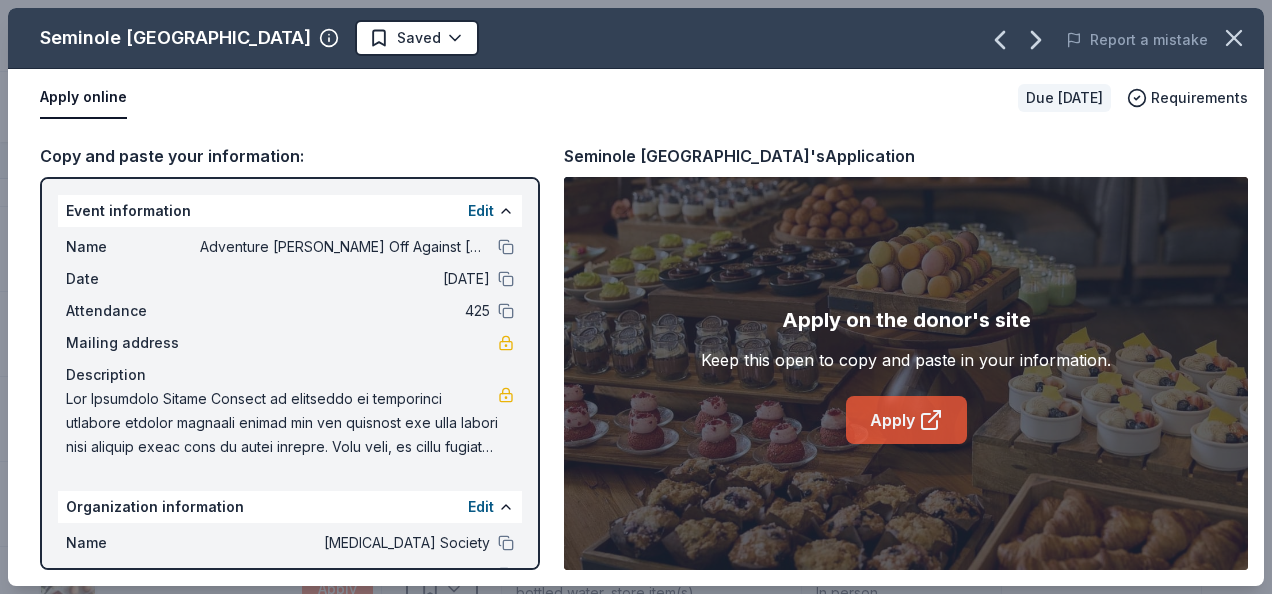 click on "Apply" at bounding box center (906, 420) 